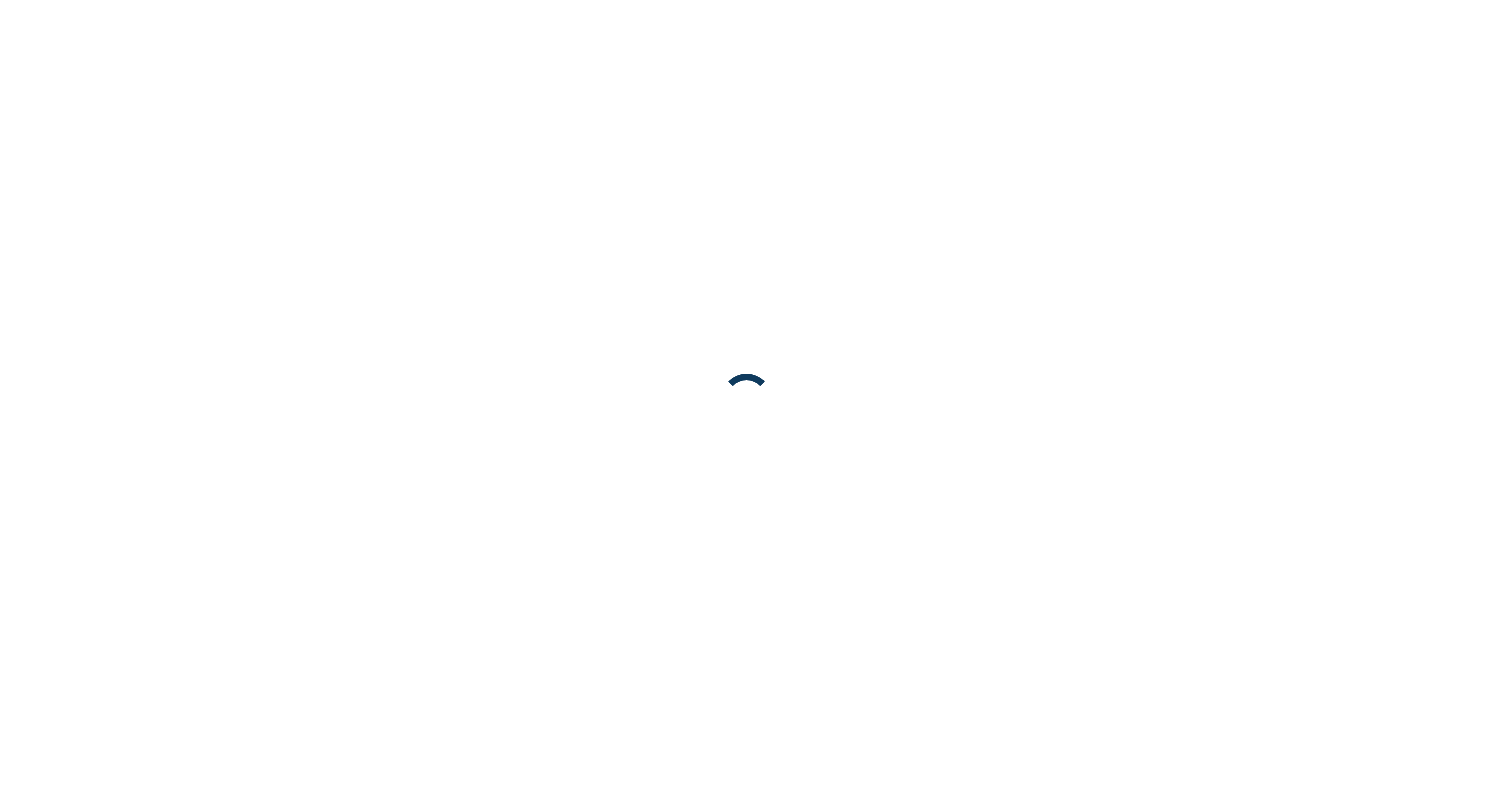 scroll, scrollTop: 0, scrollLeft: 0, axis: both 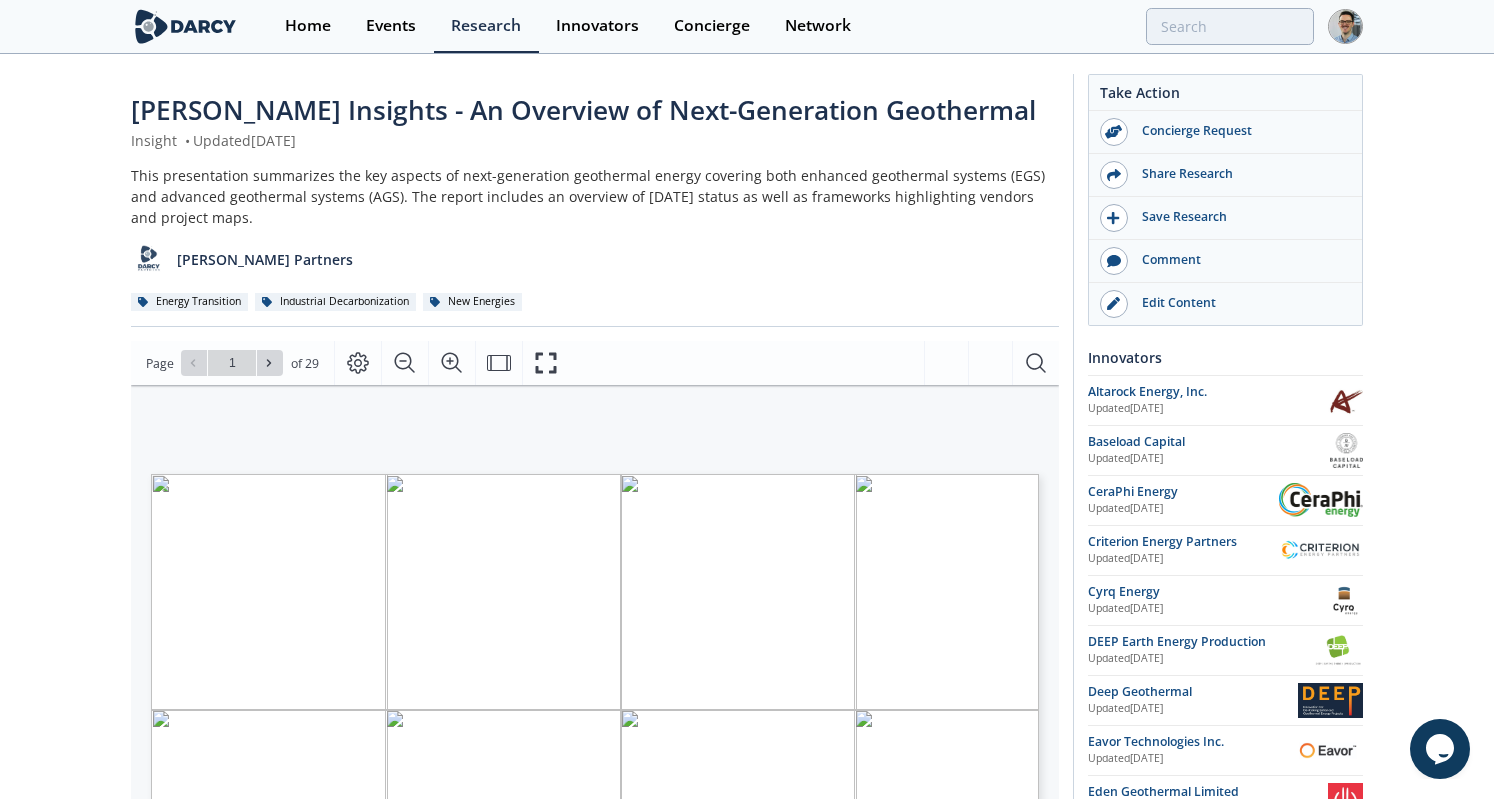 type on "2" 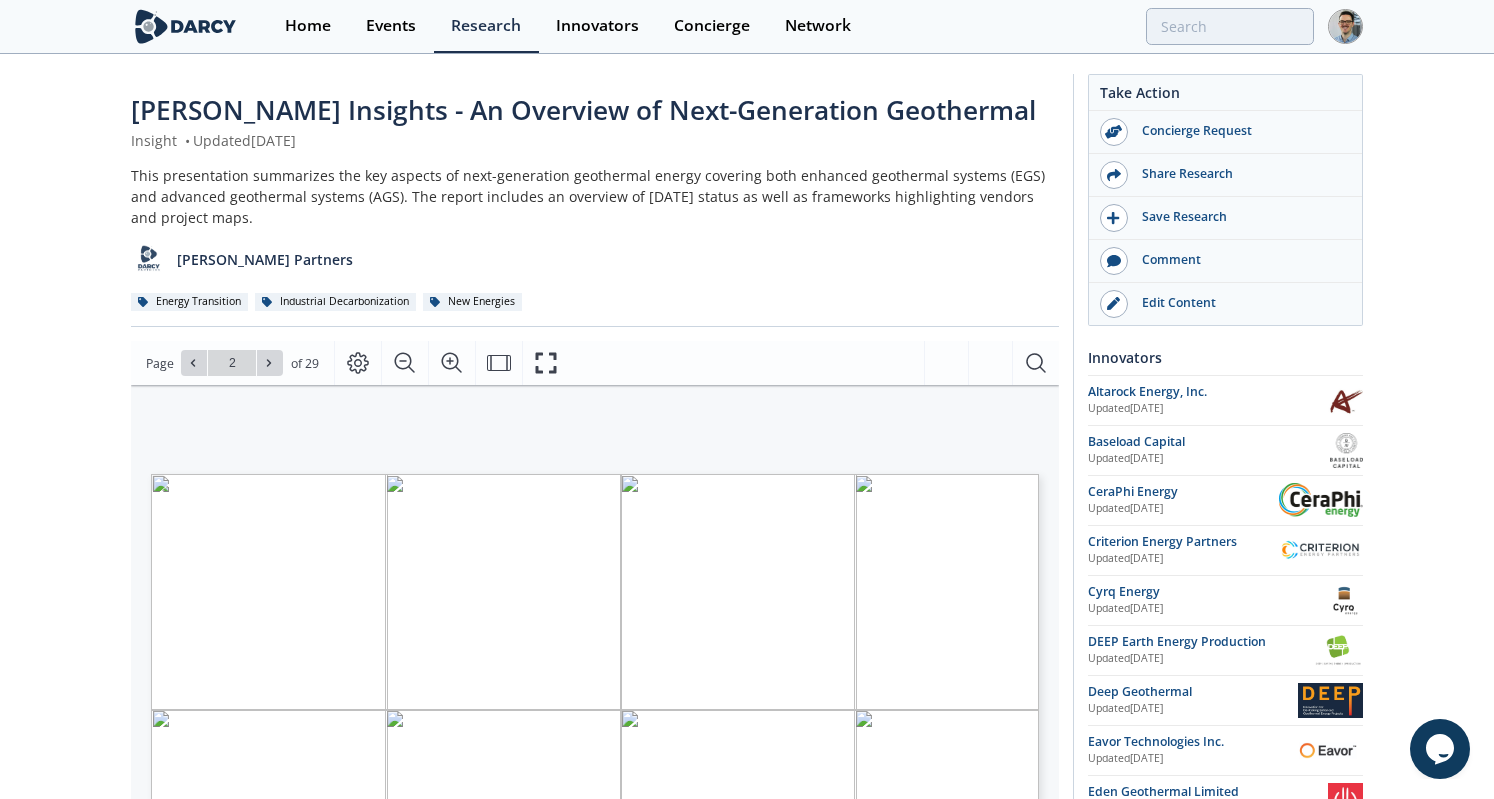 type on "3" 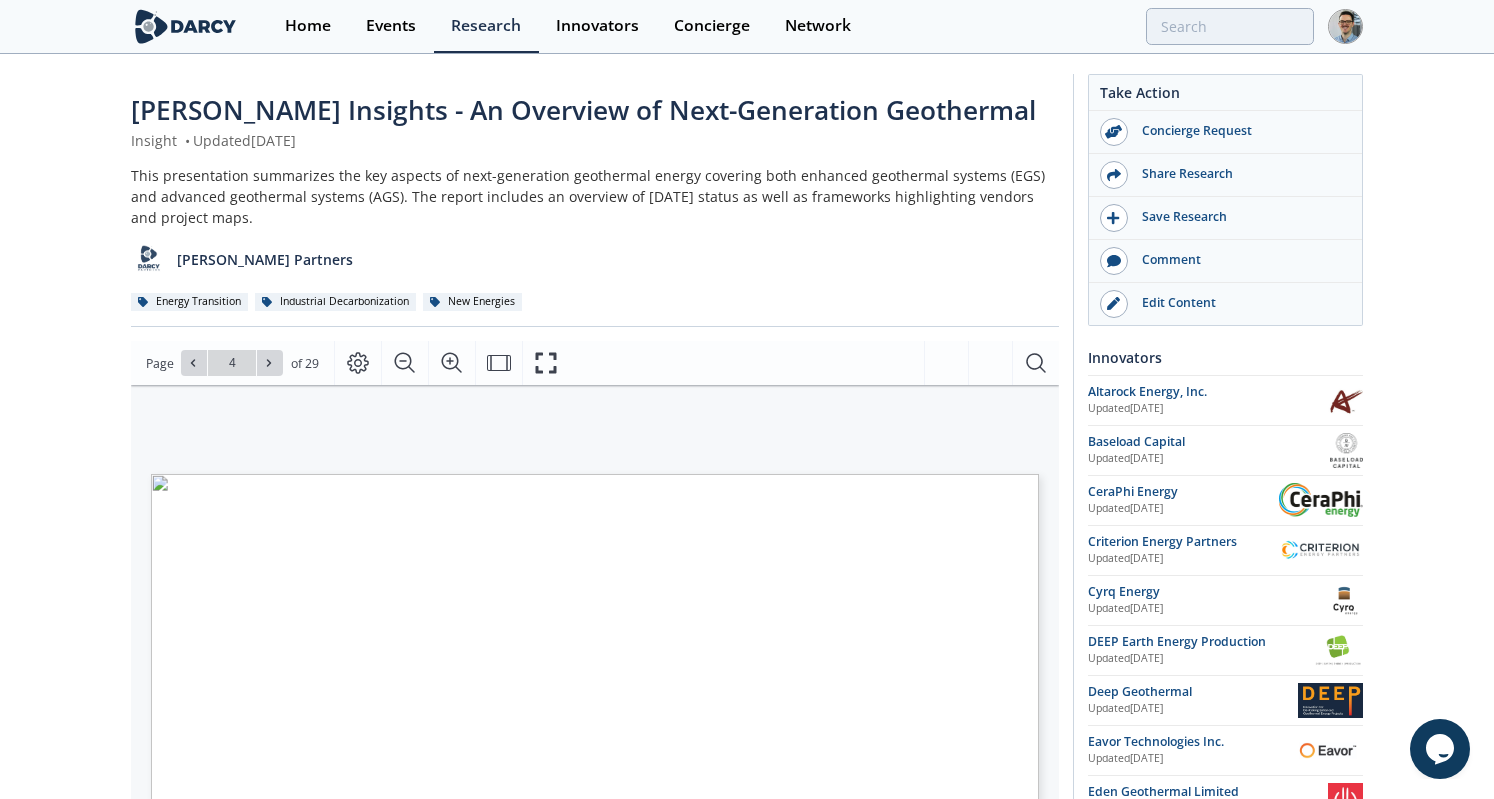 type on "5" 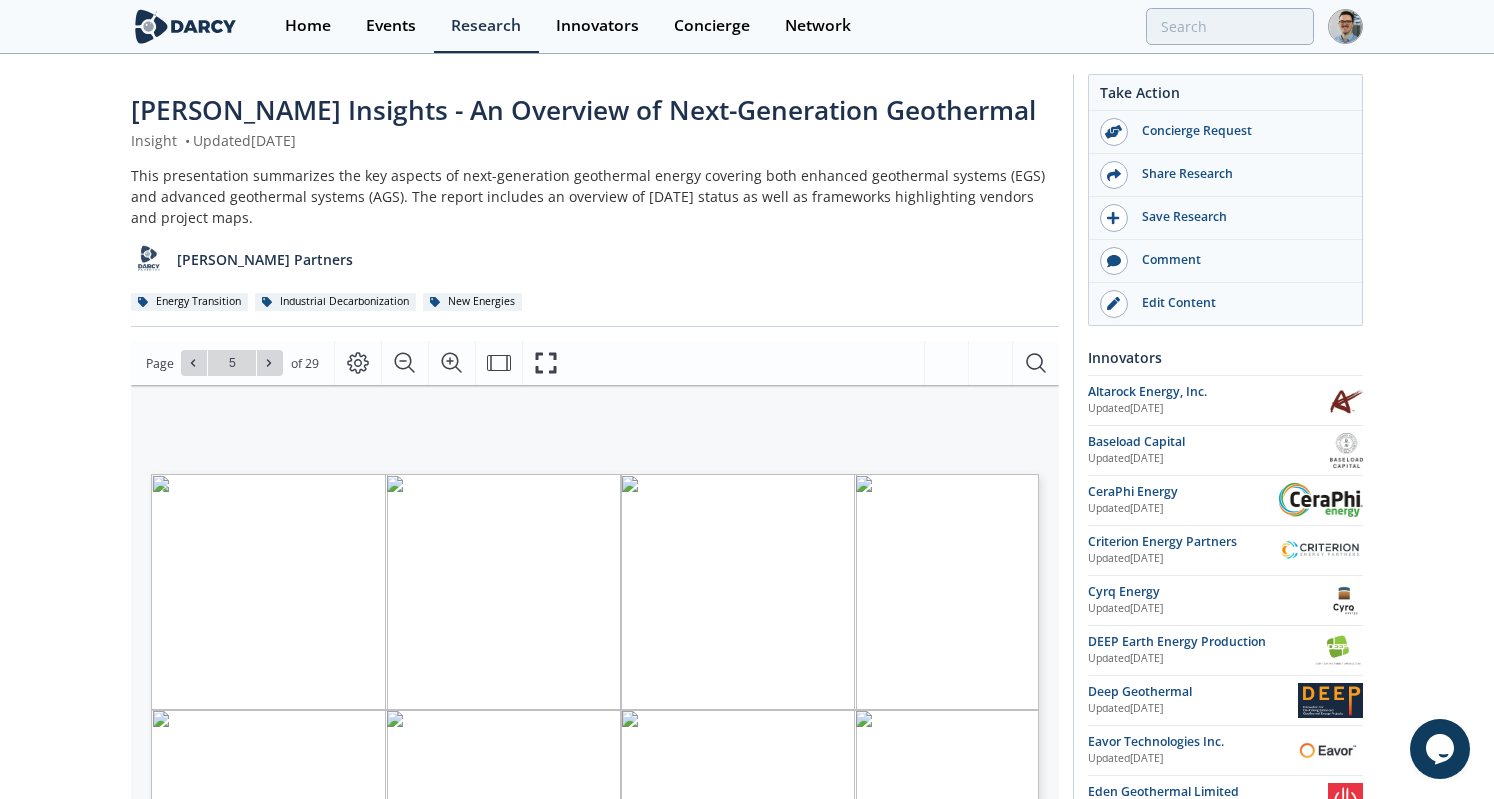 type on "6" 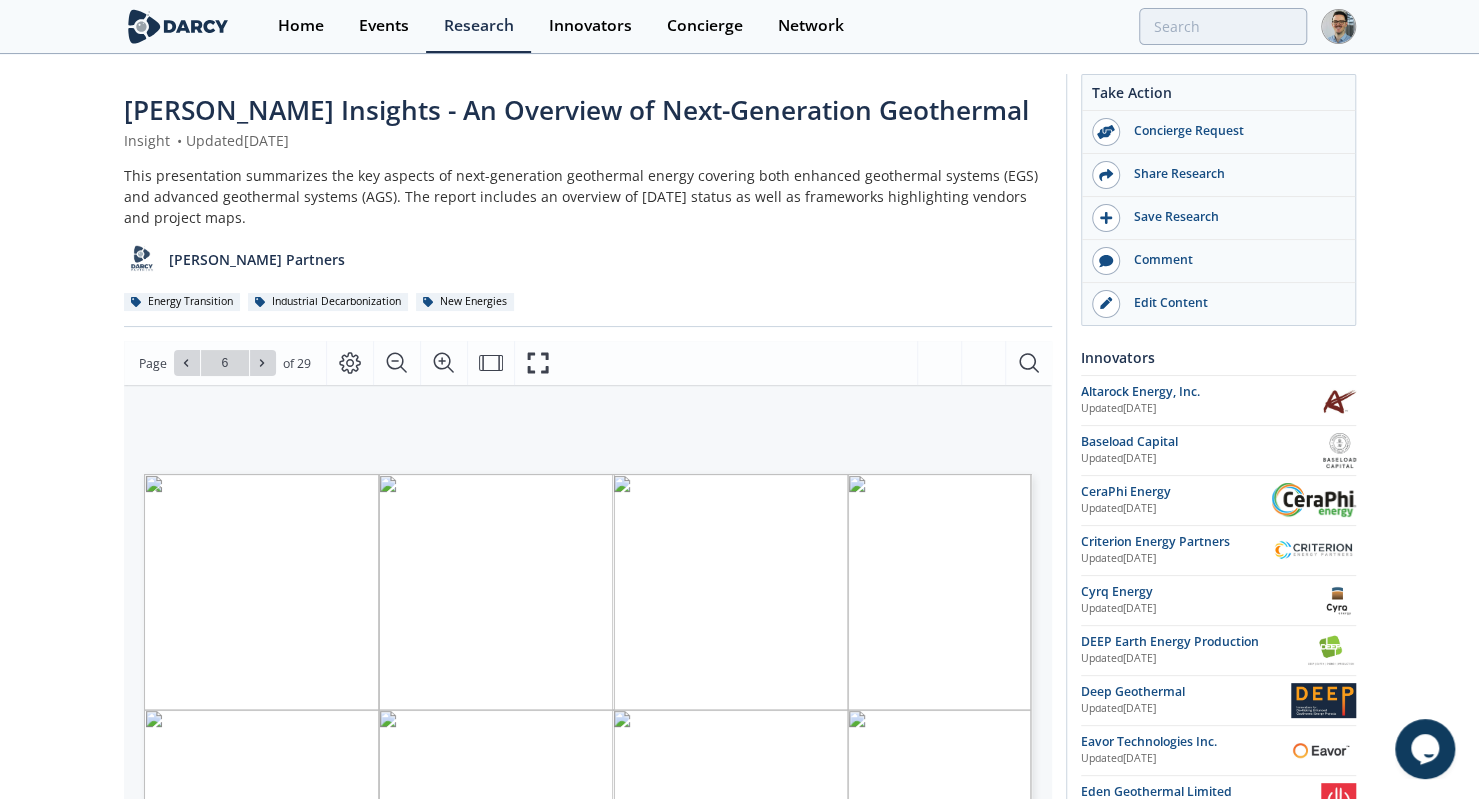 drag, startPoint x: 163, startPoint y: 215, endPoint x: 118, endPoint y: 177, distance: 58.898216 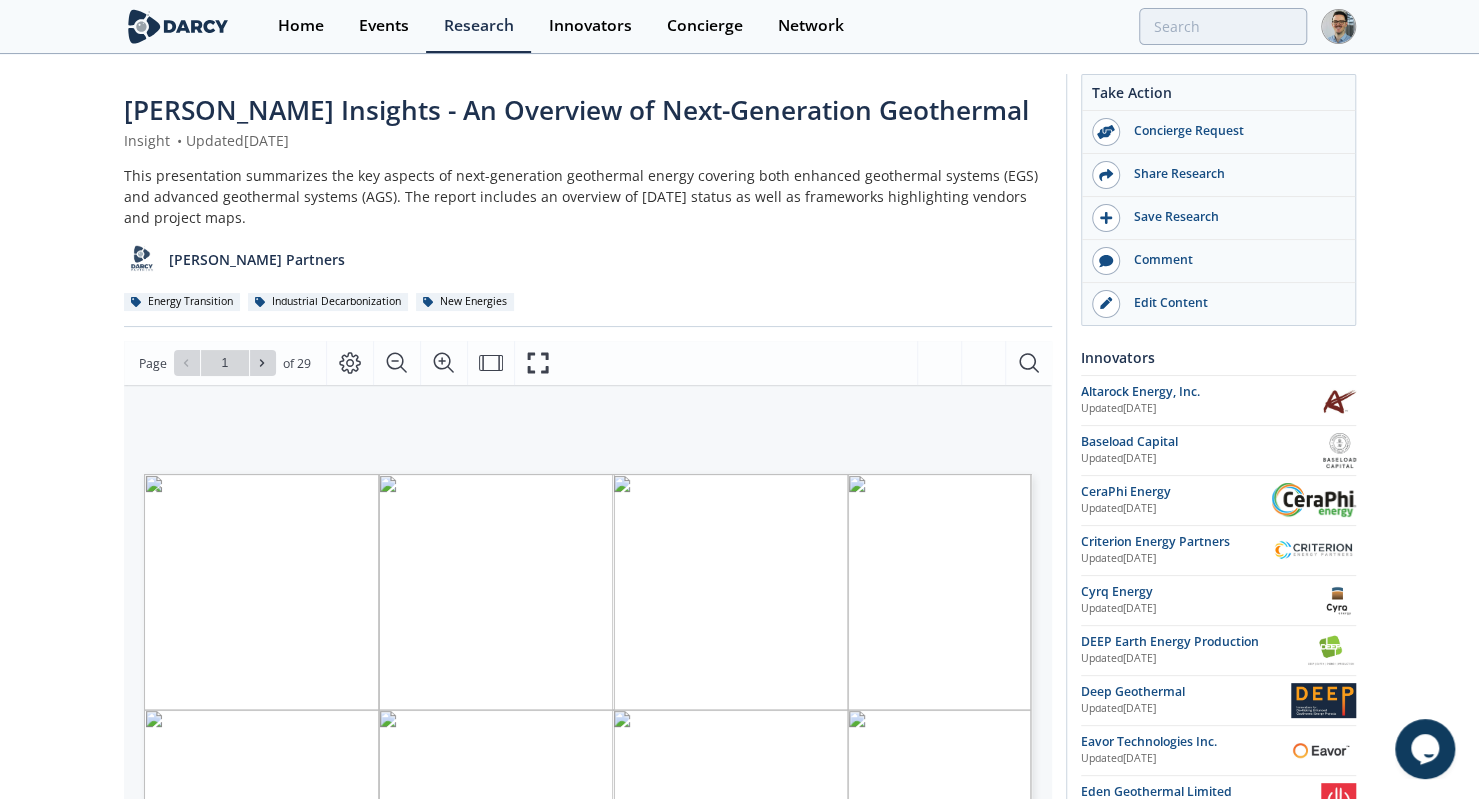 click on "Events" at bounding box center (384, 26) 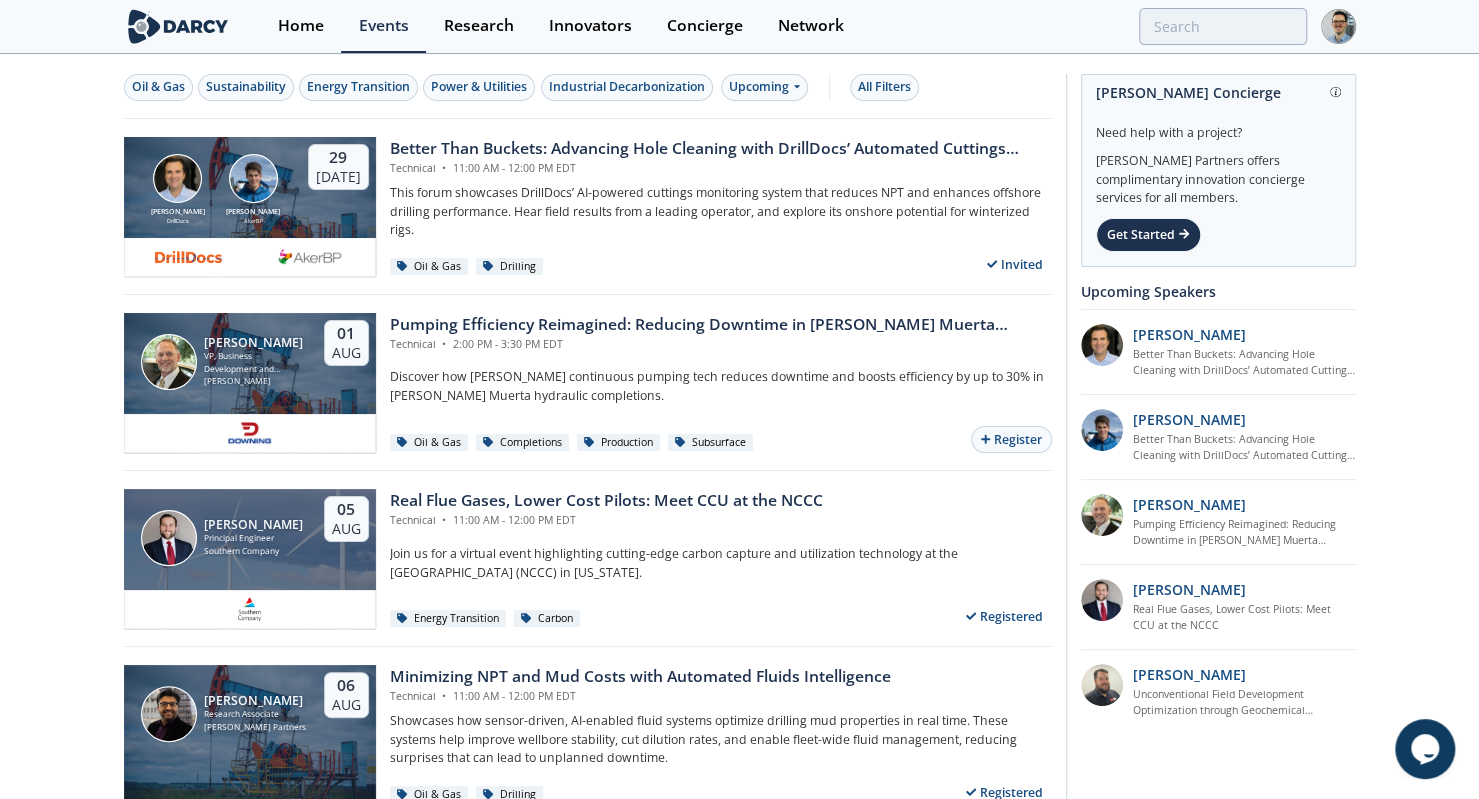 click on "Energy Transition" at bounding box center [358, 87] 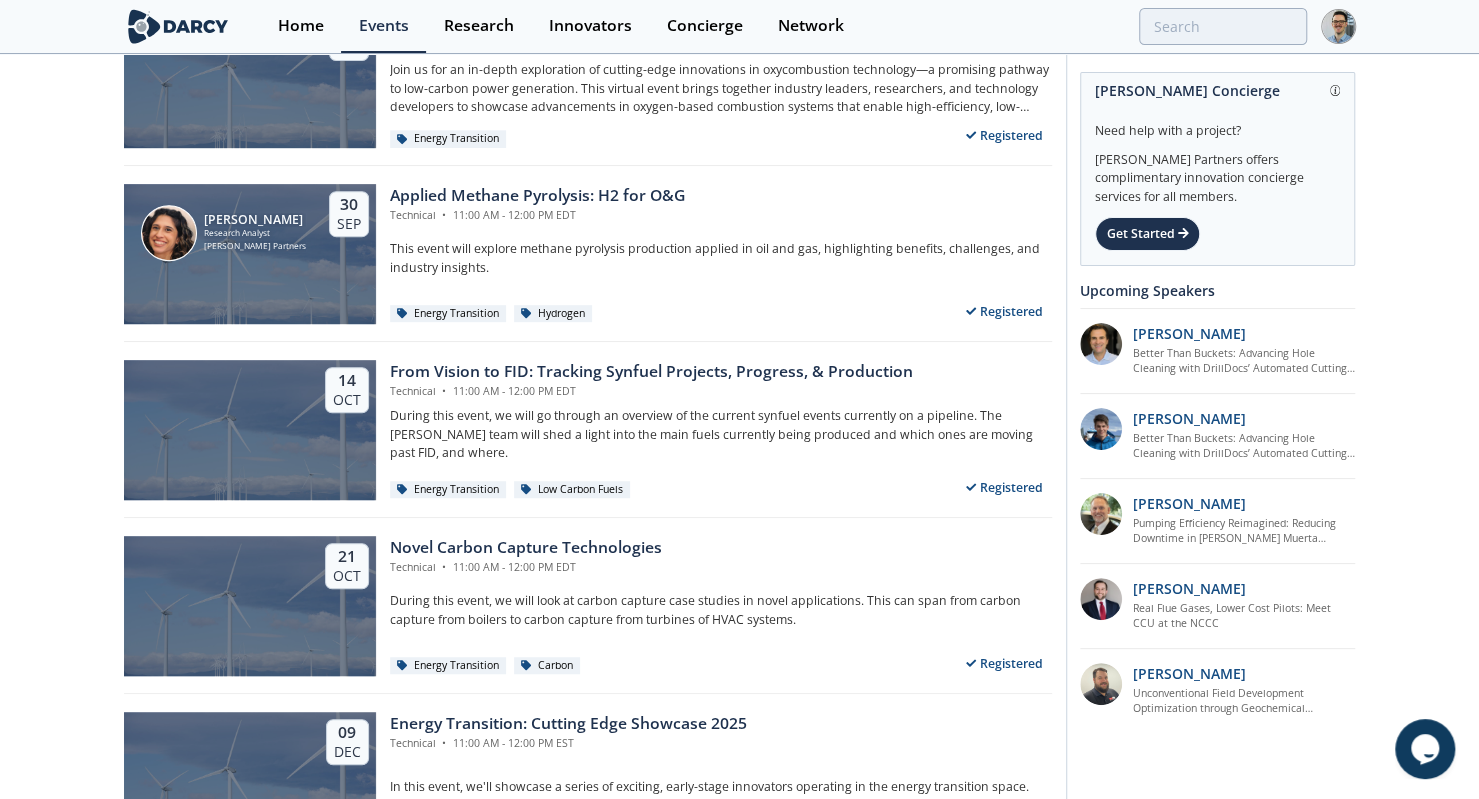 scroll, scrollTop: 624, scrollLeft: 0, axis: vertical 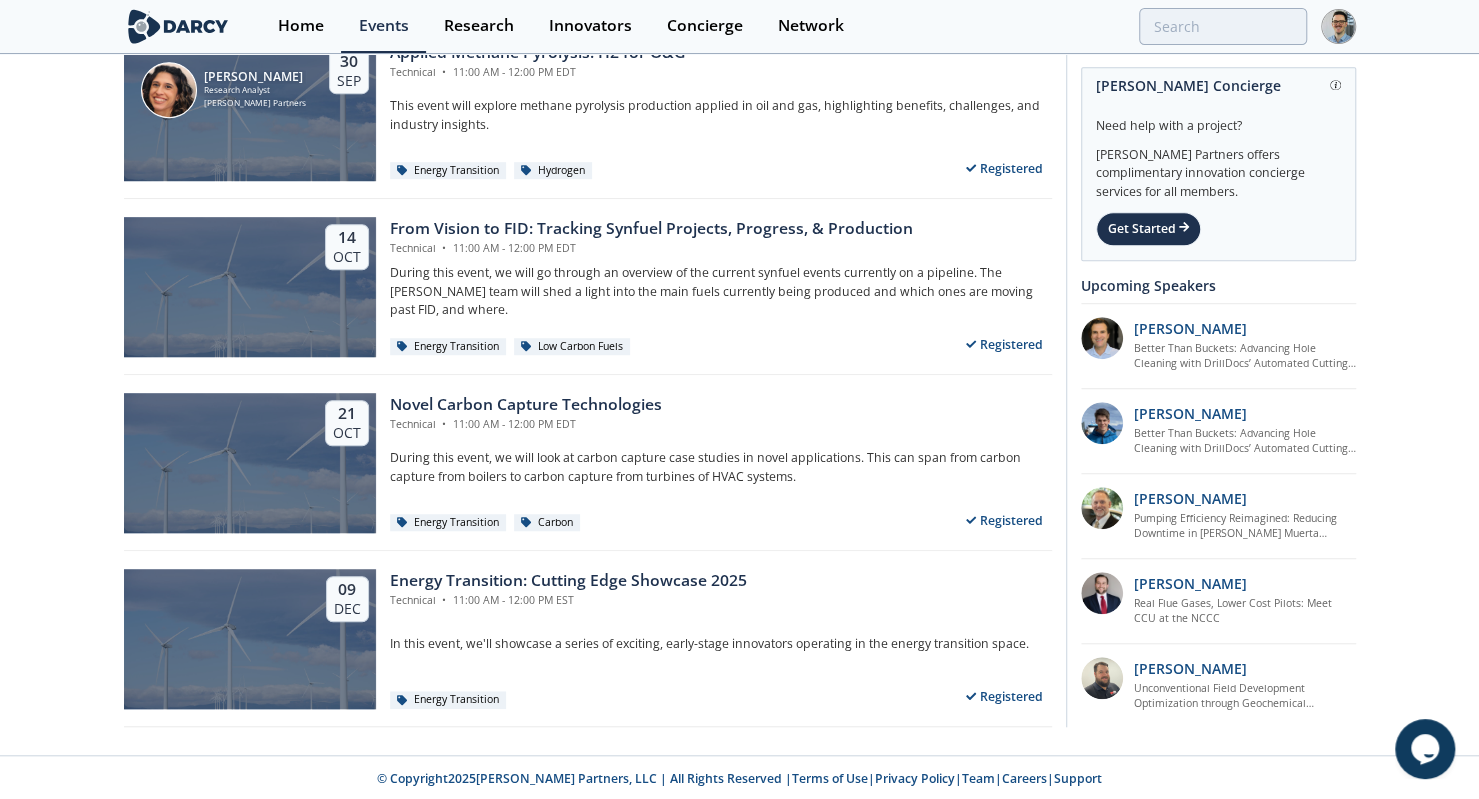 click on "21
Oct" at bounding box center [250, 463] 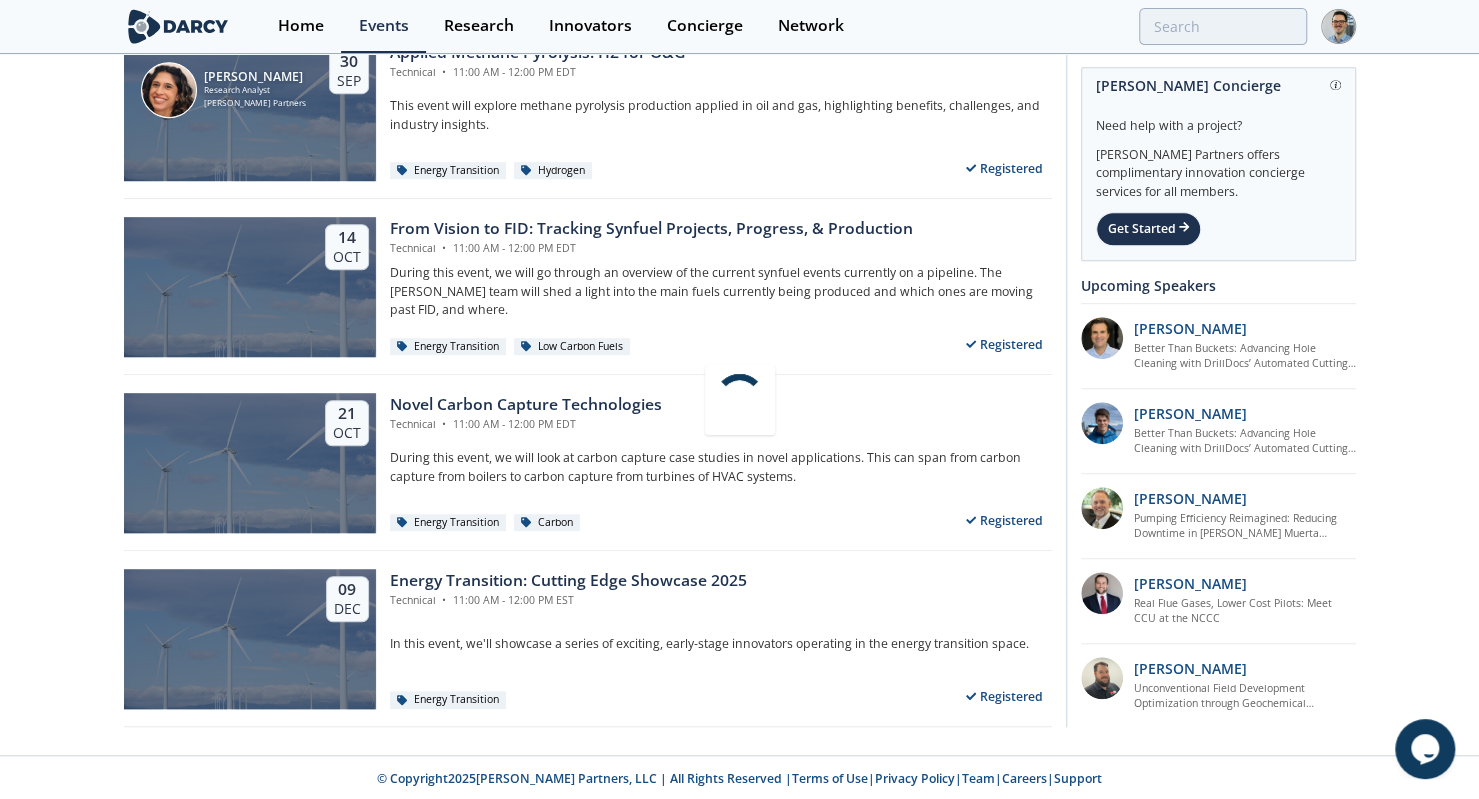 scroll, scrollTop: 0, scrollLeft: 0, axis: both 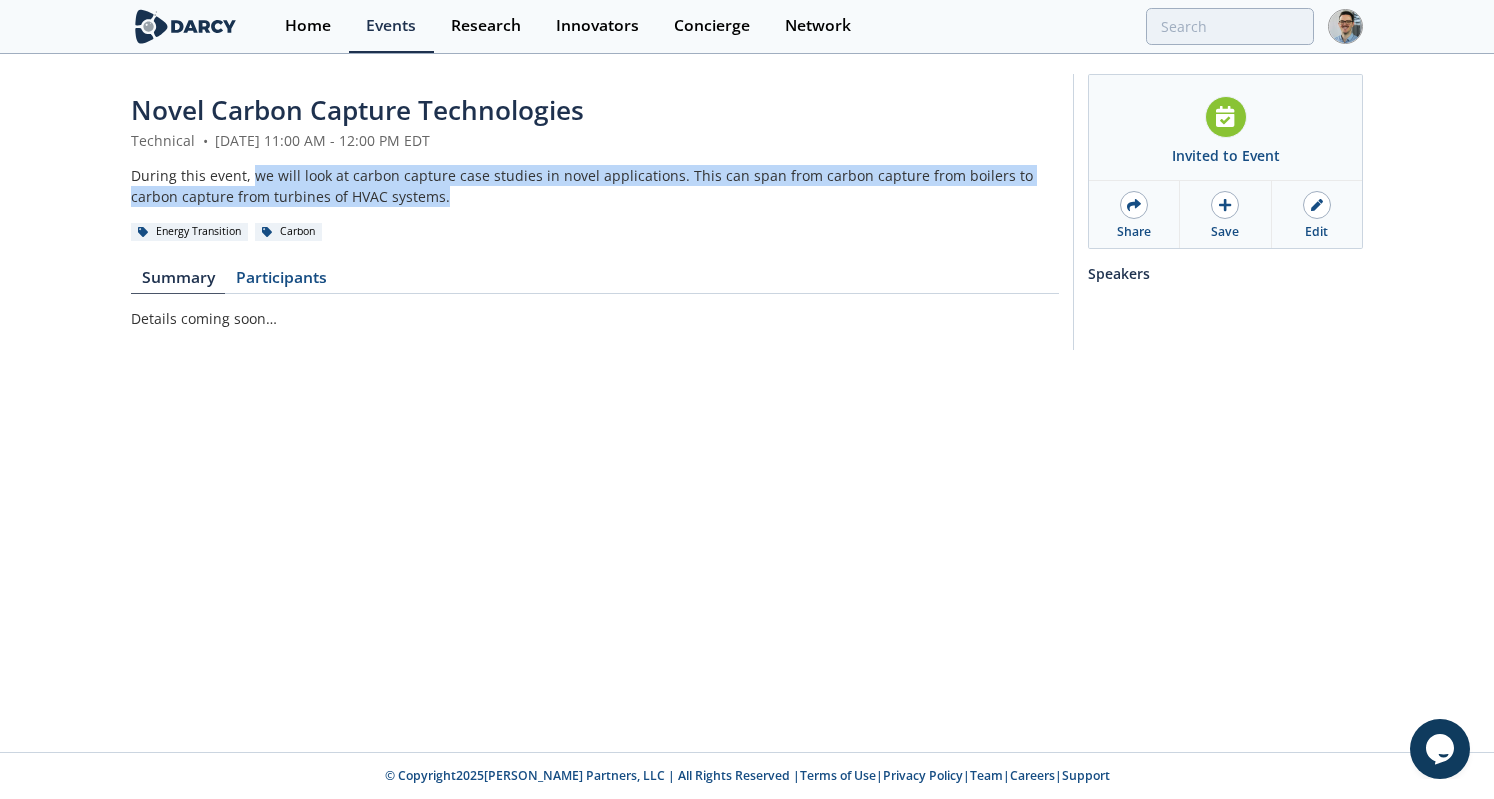 drag, startPoint x: 401, startPoint y: 199, endPoint x: 254, endPoint y: 176, distance: 148.78844 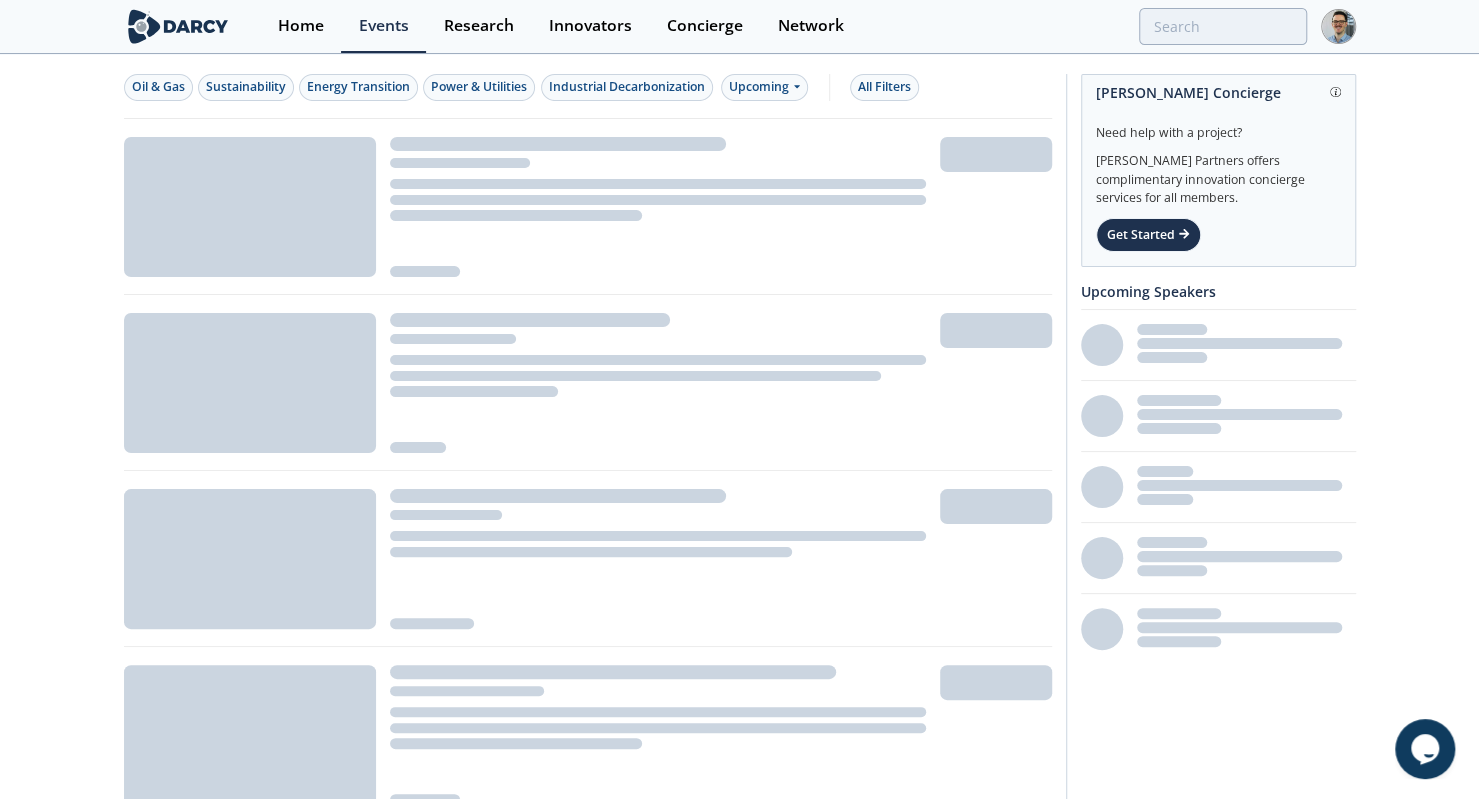 click on "Power & Utilities" at bounding box center [479, 87] 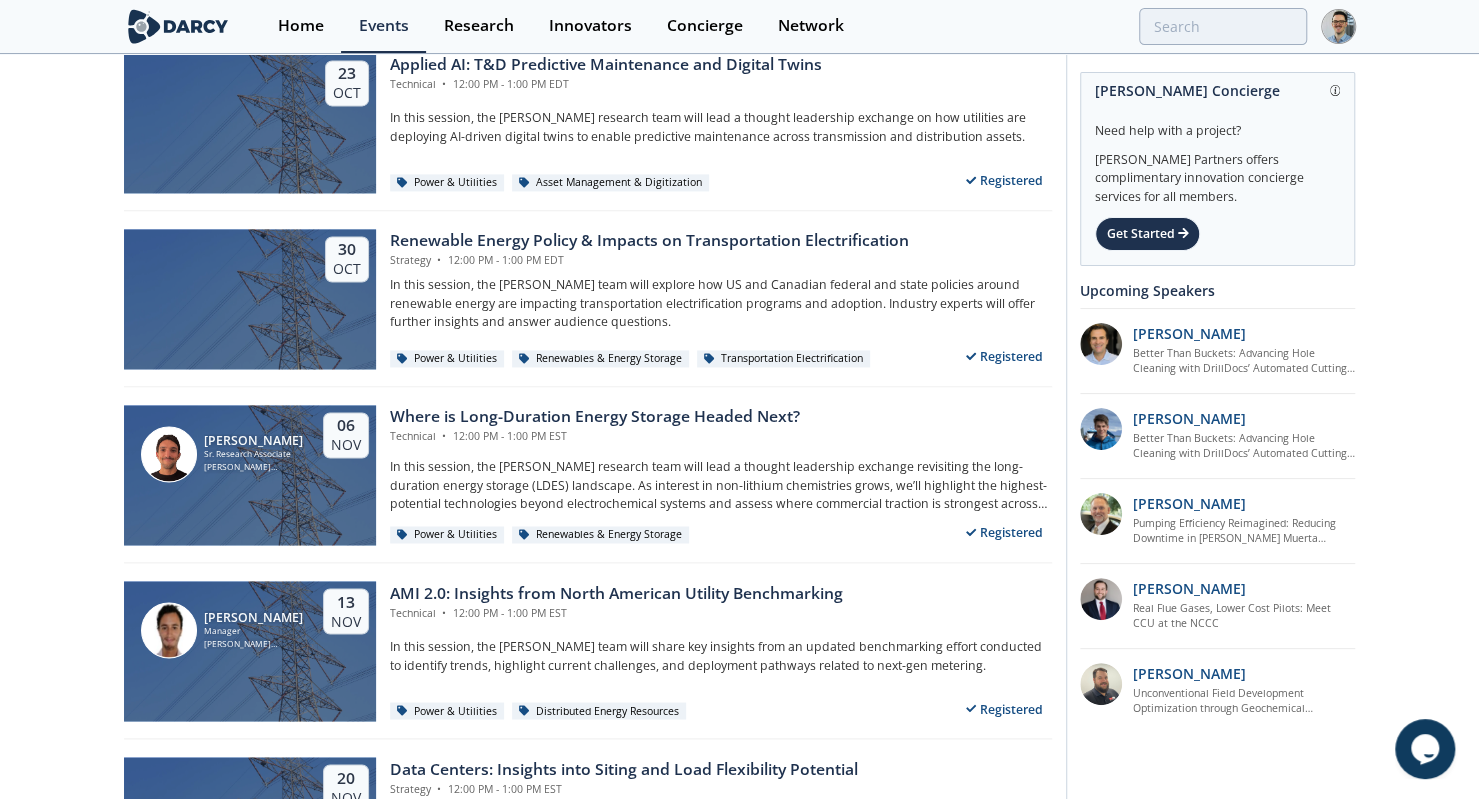 scroll, scrollTop: 1853, scrollLeft: 0, axis: vertical 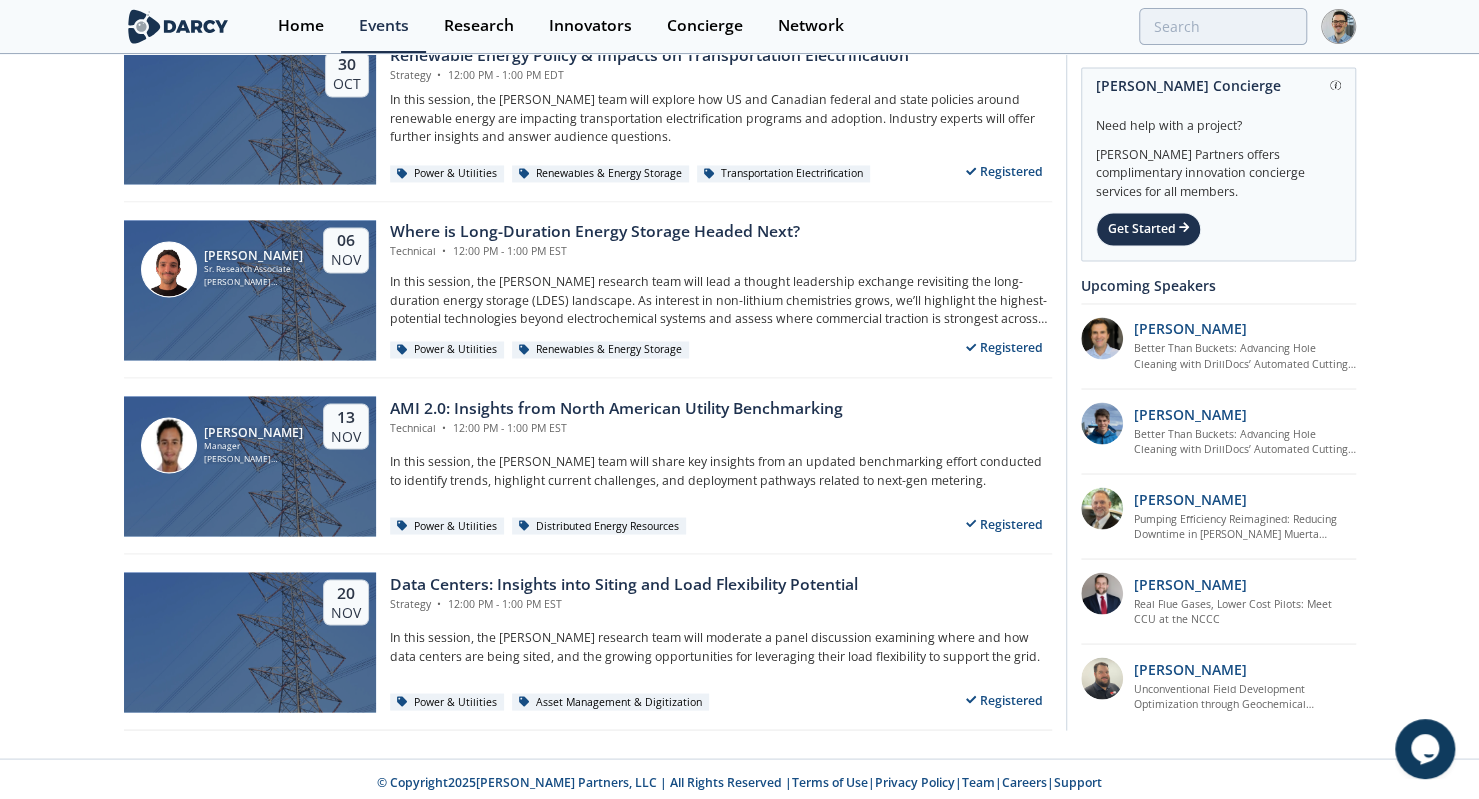 click on "Juan Corrado
Sr. Research Associate
Darcy Partners
06
Nov" at bounding box center (250, 290) 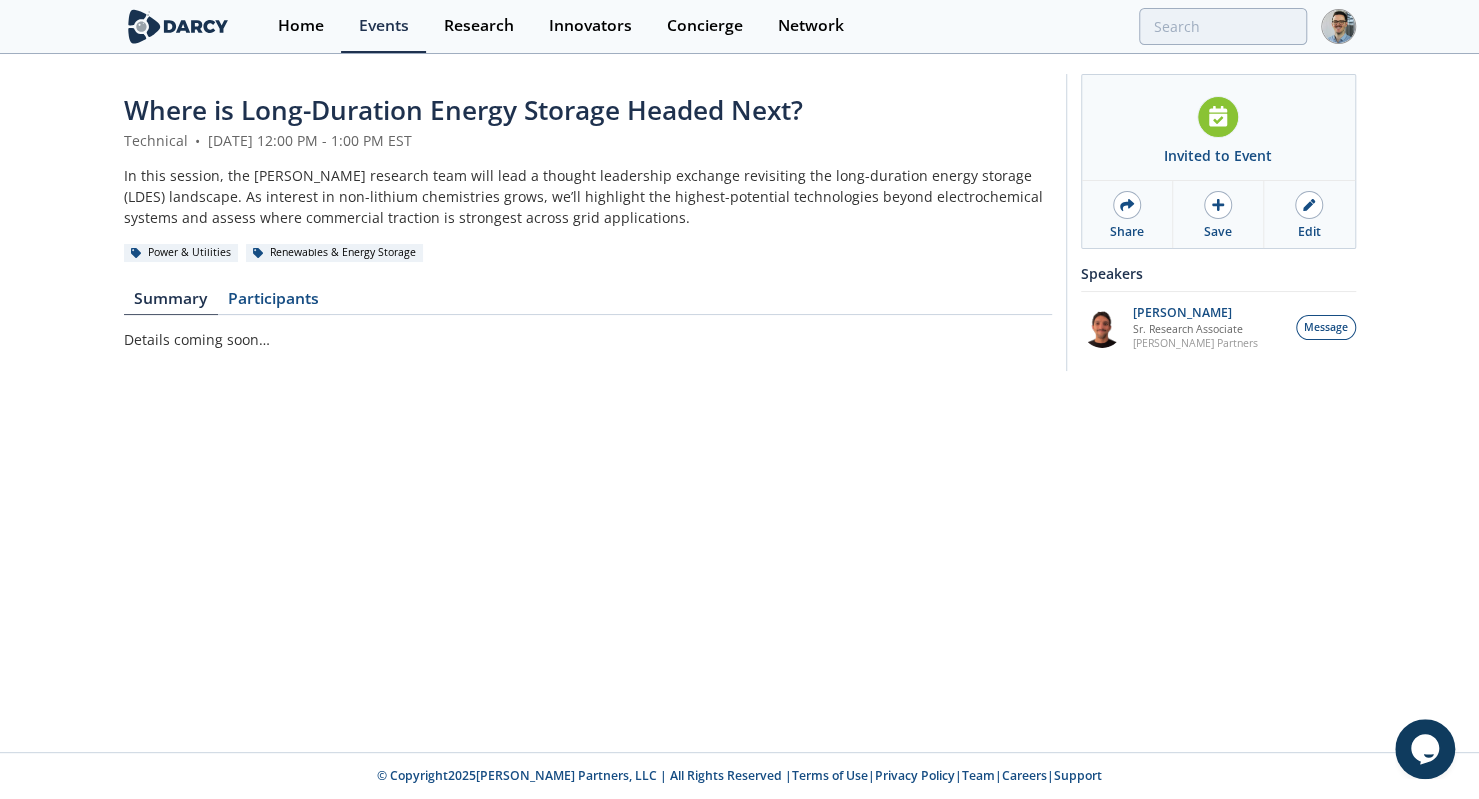 scroll, scrollTop: 0, scrollLeft: 0, axis: both 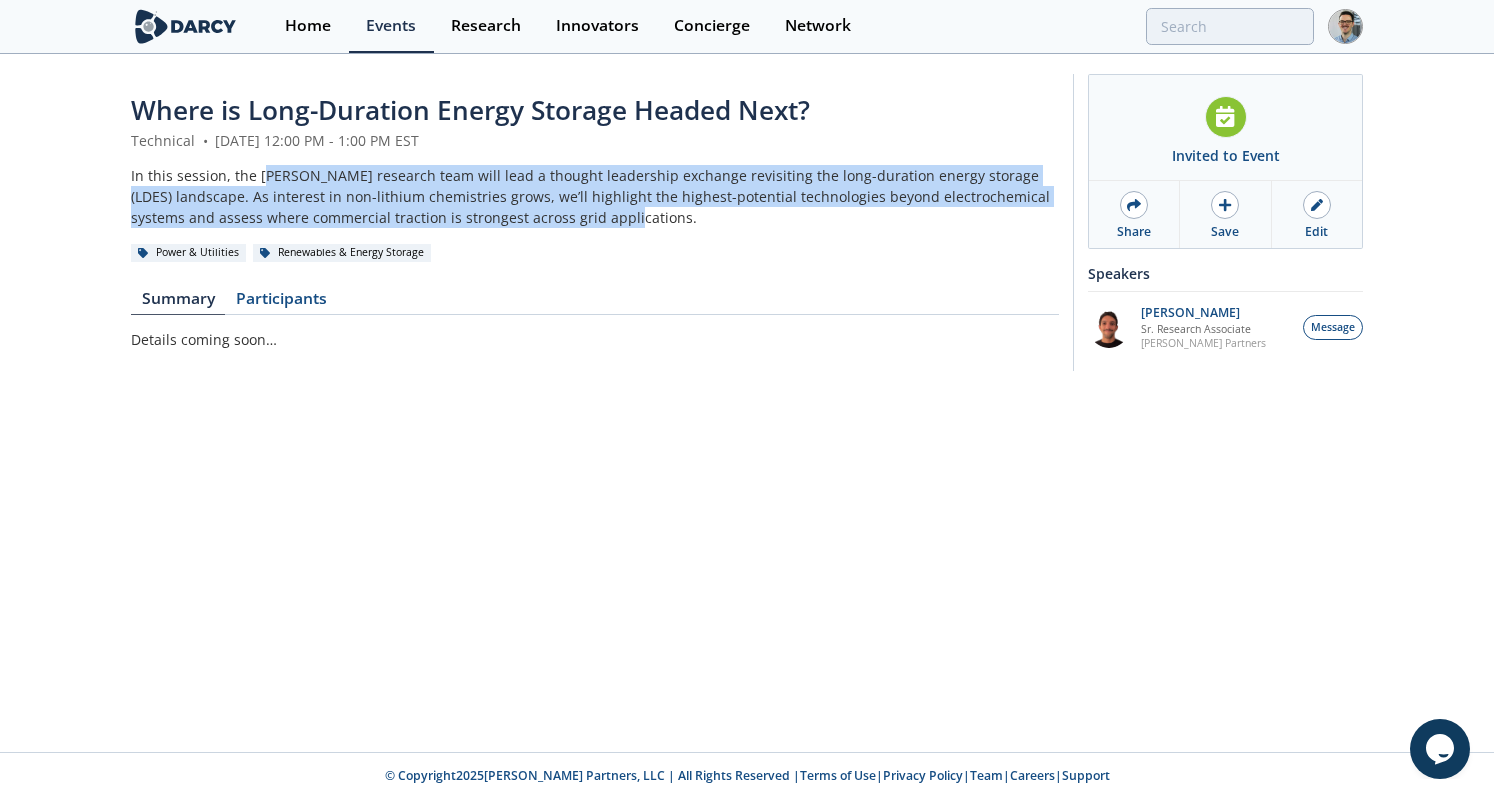 drag, startPoint x: 550, startPoint y: 221, endPoint x: 263, endPoint y: 175, distance: 290.66302 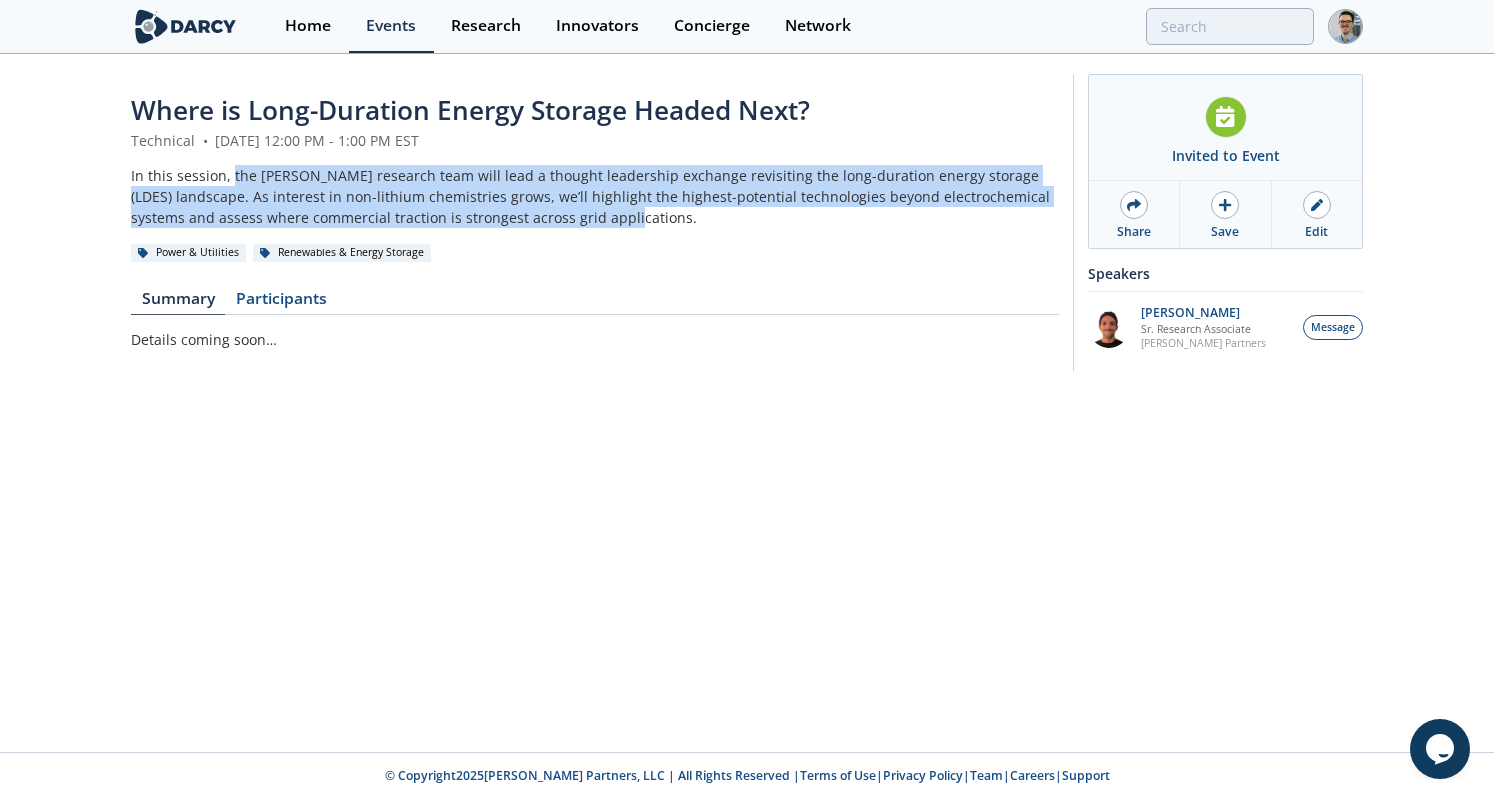 copy on "the Darcy research team will lead a thought leadership exchange revisiting the long-duration energy storage (LDES) landscape. As interest in non-lithium chemistries grows, we’ll highlight the highest-potential technologies beyond electrochemical systems and assess where commercial traction is strongest across grid applications." 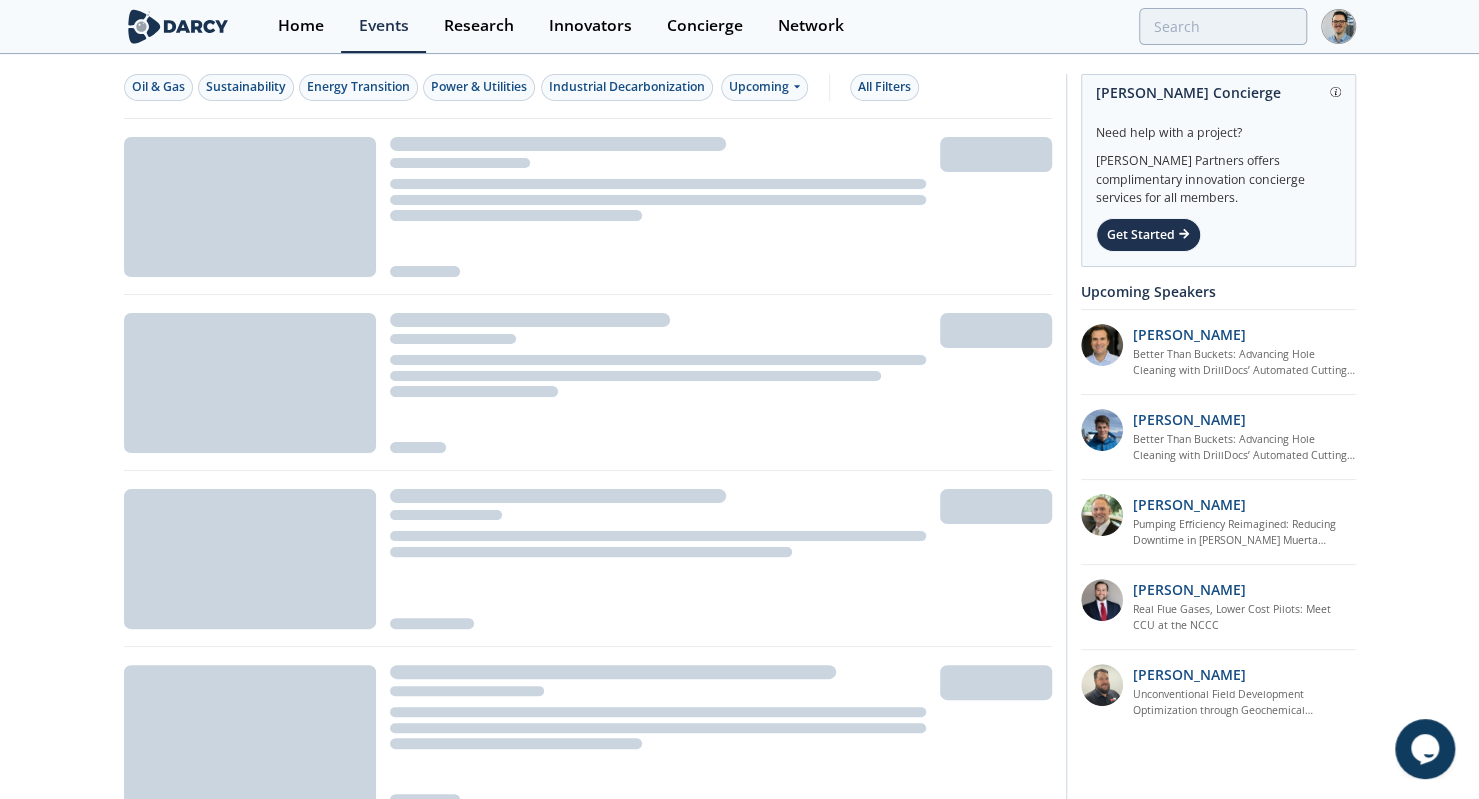 click on "Energy Transition" at bounding box center (358, 87) 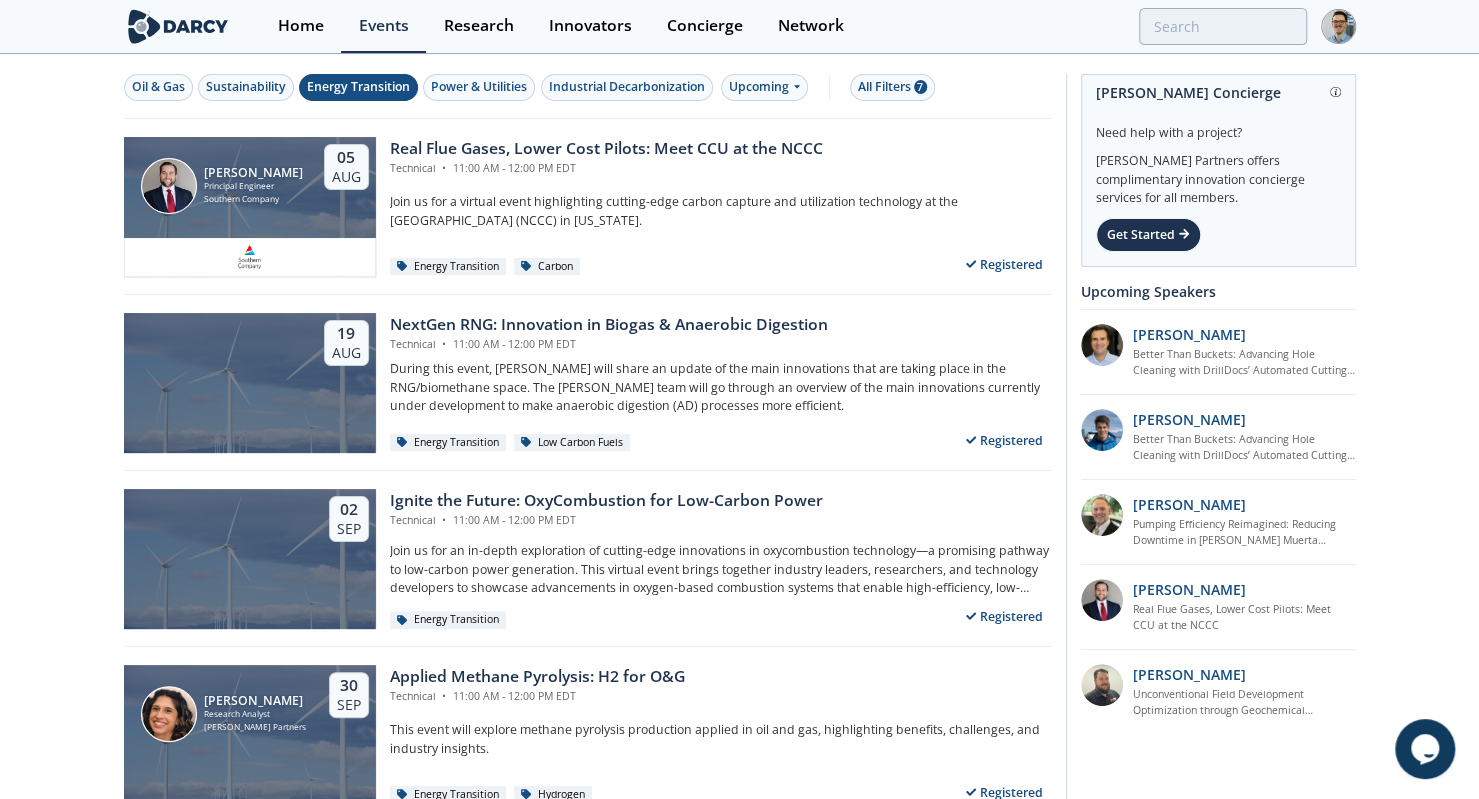 click on "Energy Transition" at bounding box center [358, 87] 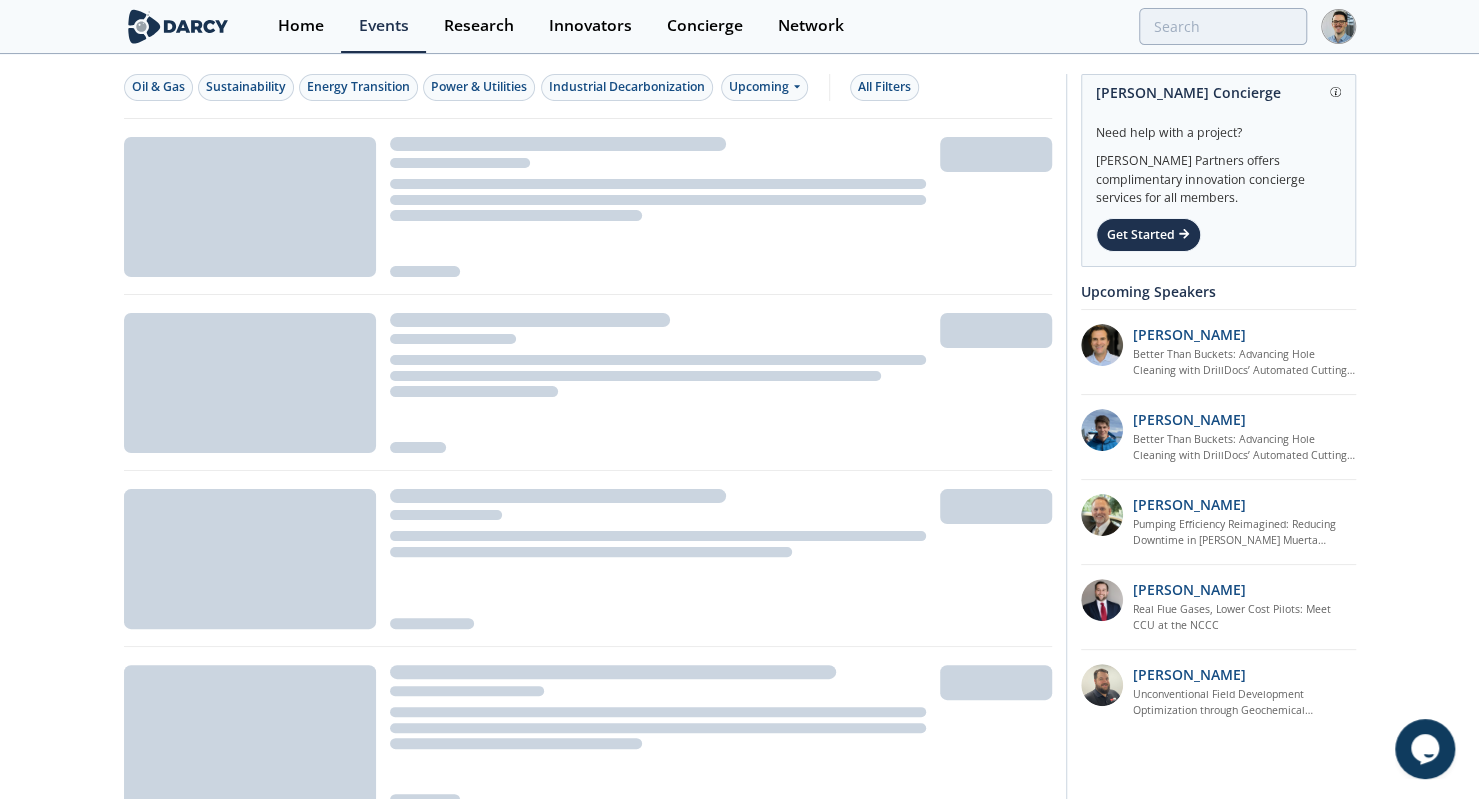 click on "All Filters" at bounding box center (884, 87) 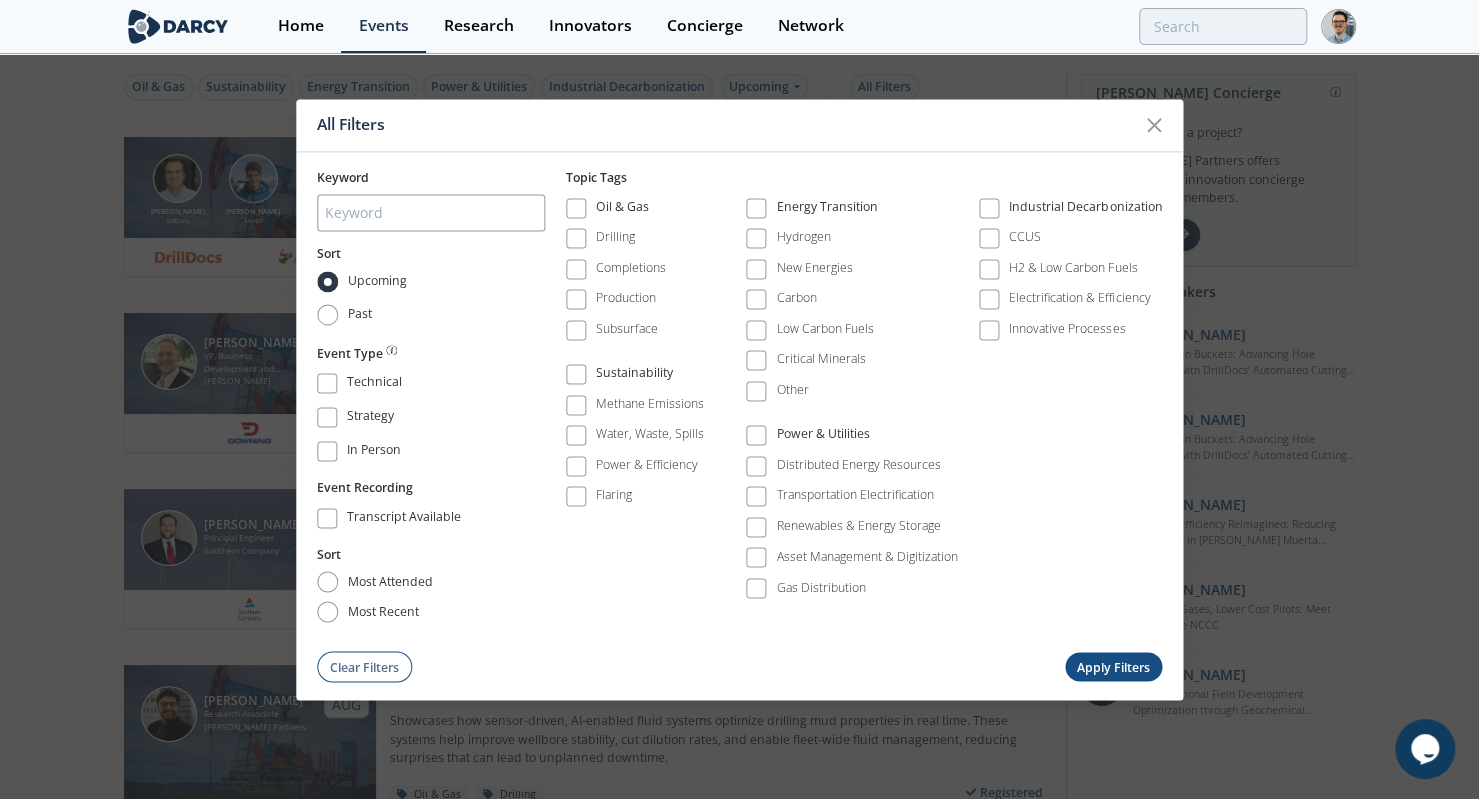 click on "Transportation Electrification" at bounding box center (855, 496) 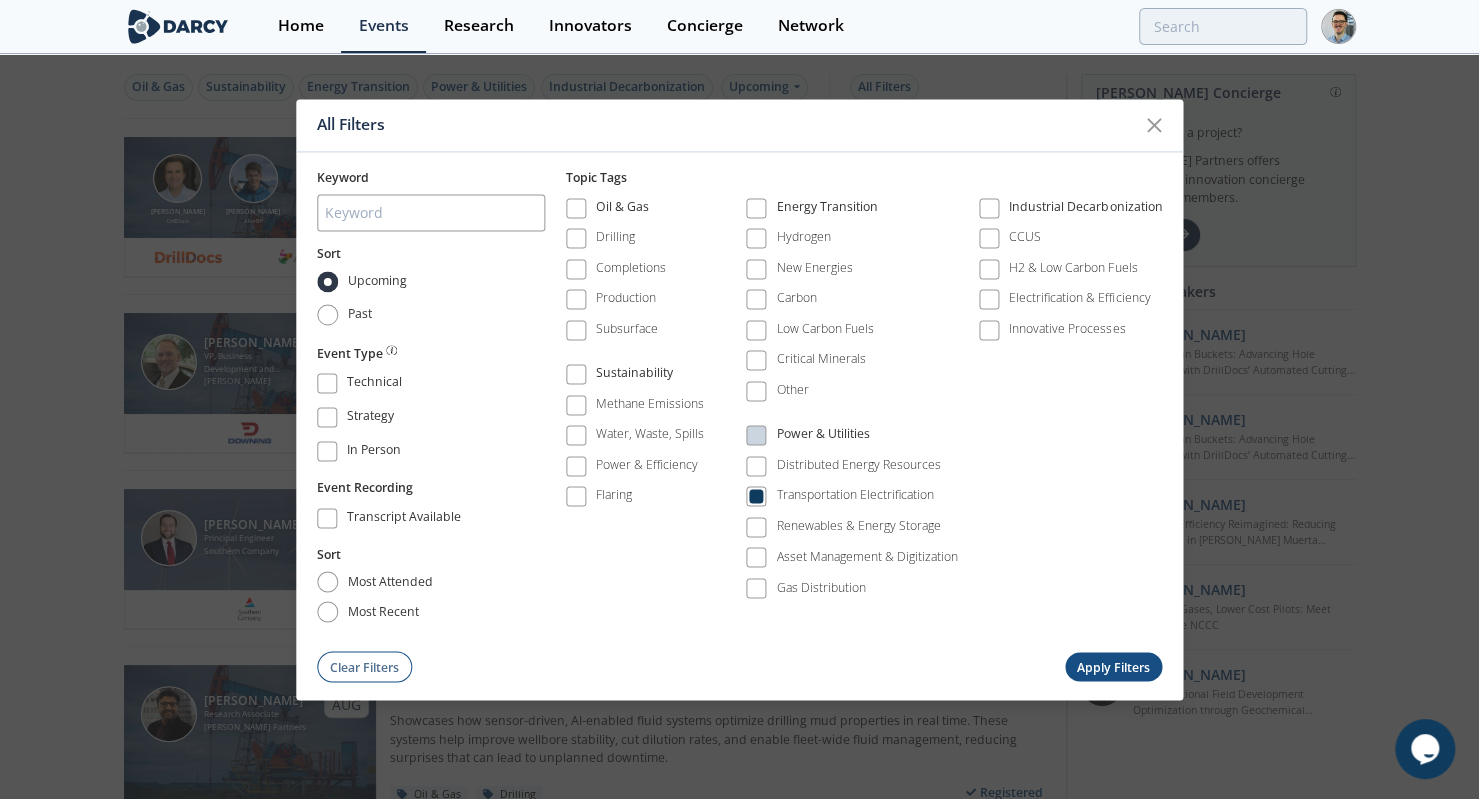 click on "Apply Filters" at bounding box center (1114, 667) 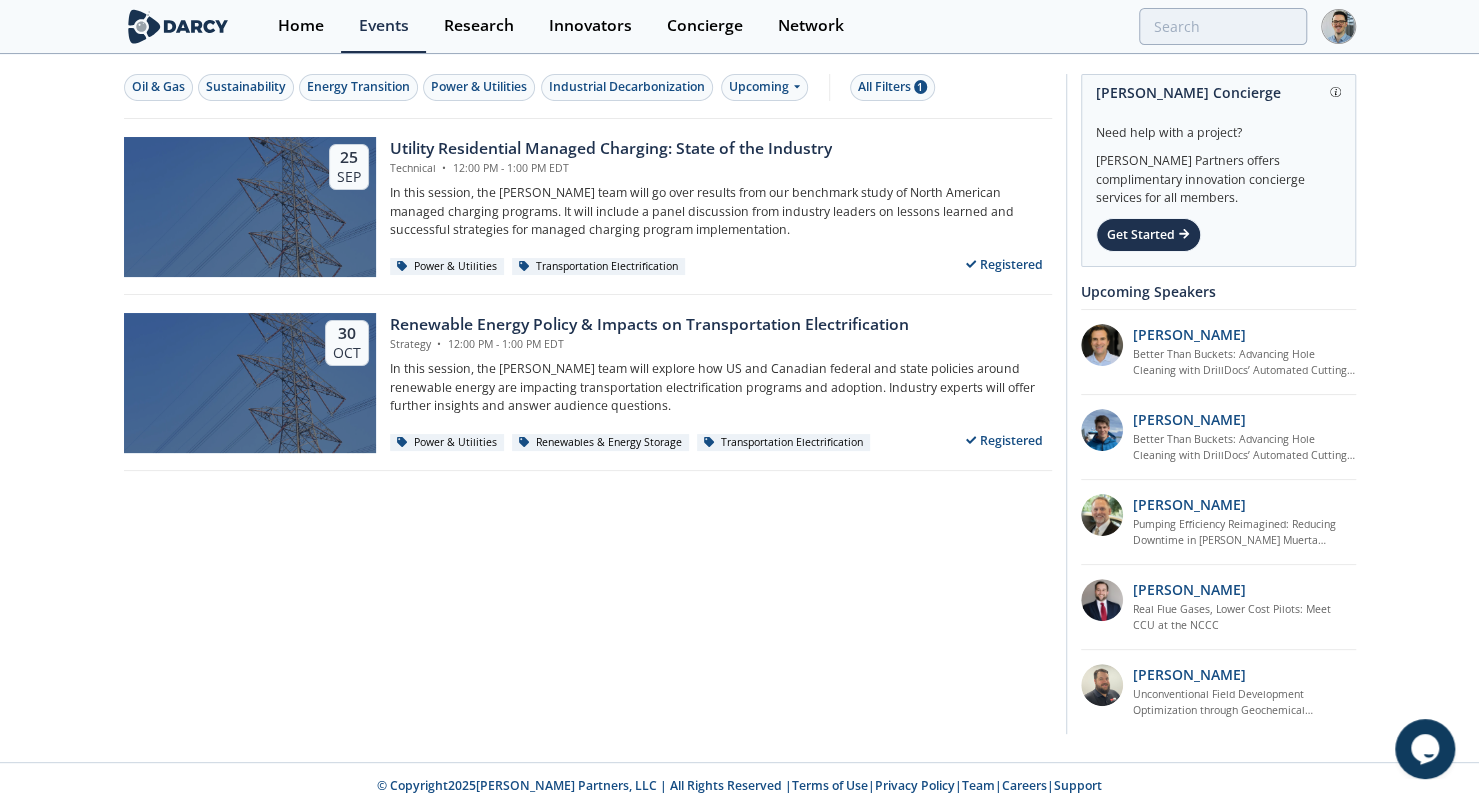 click on "Upcoming" at bounding box center (764, 87) 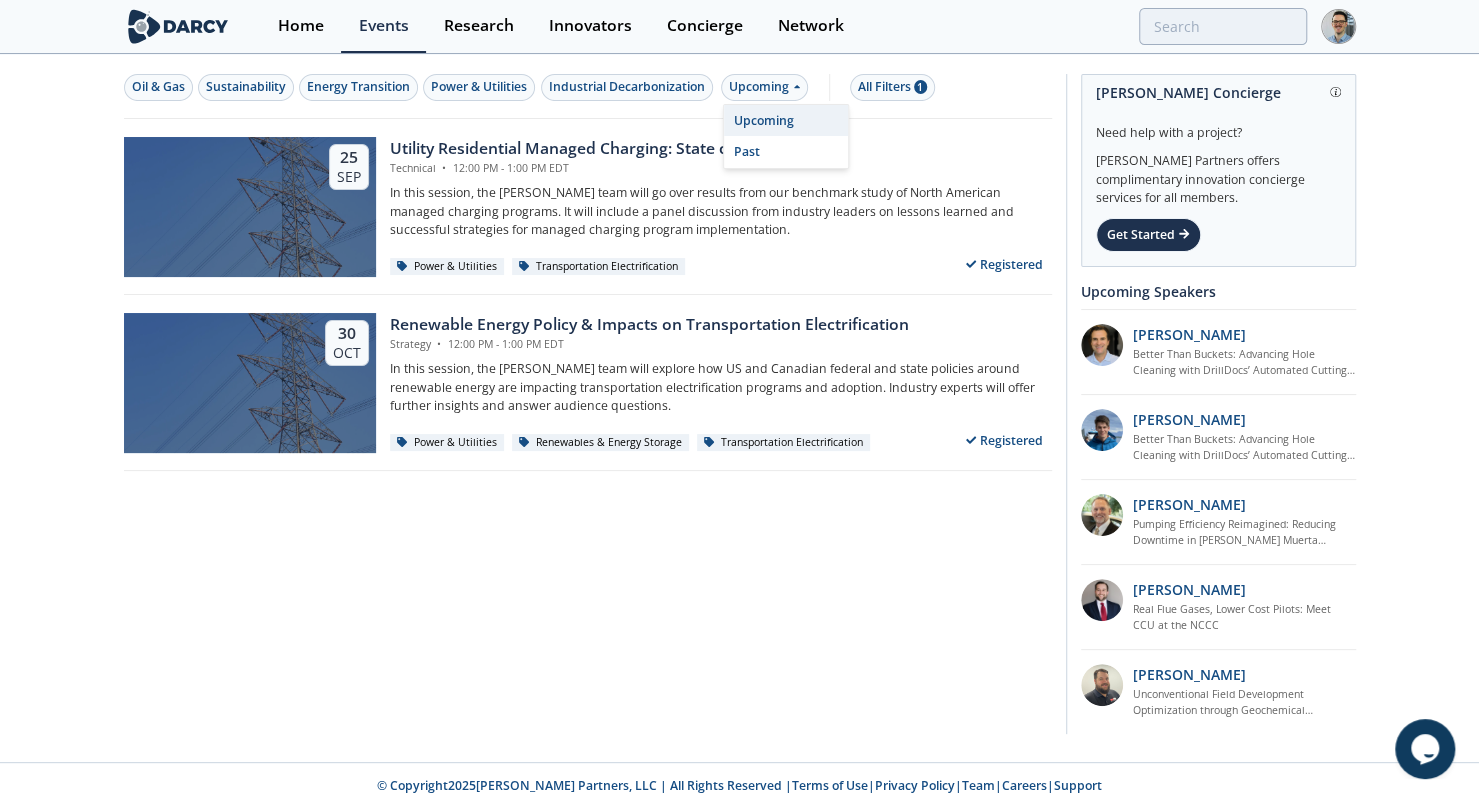 click on "Oil & Gas
Sustainability
Energy Transition
Power & Utilities
Industrial Decarbonization
Upcoming
All Filters
1" at bounding box center (584, 87) 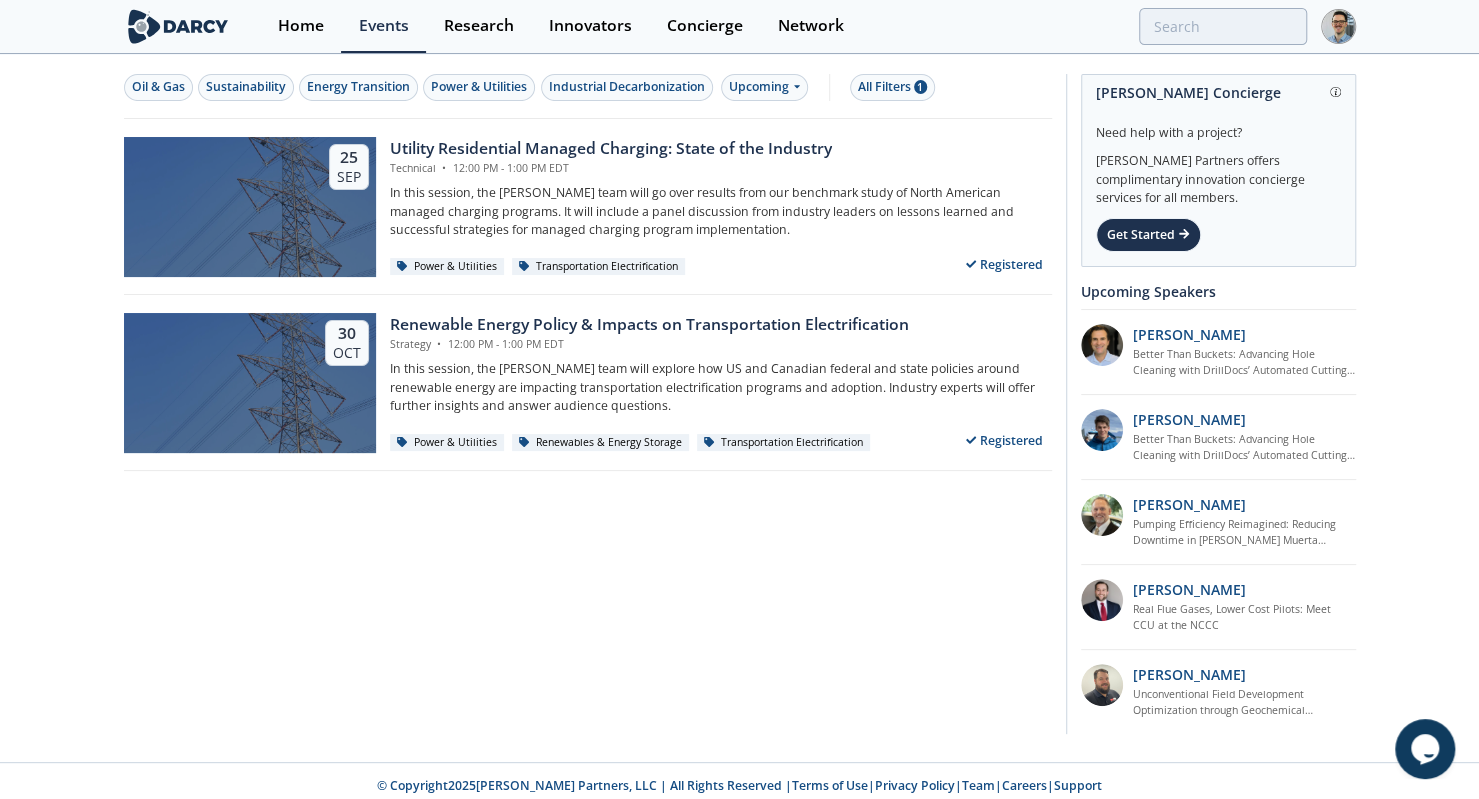 click on "All Filters
1" at bounding box center (892, 87) 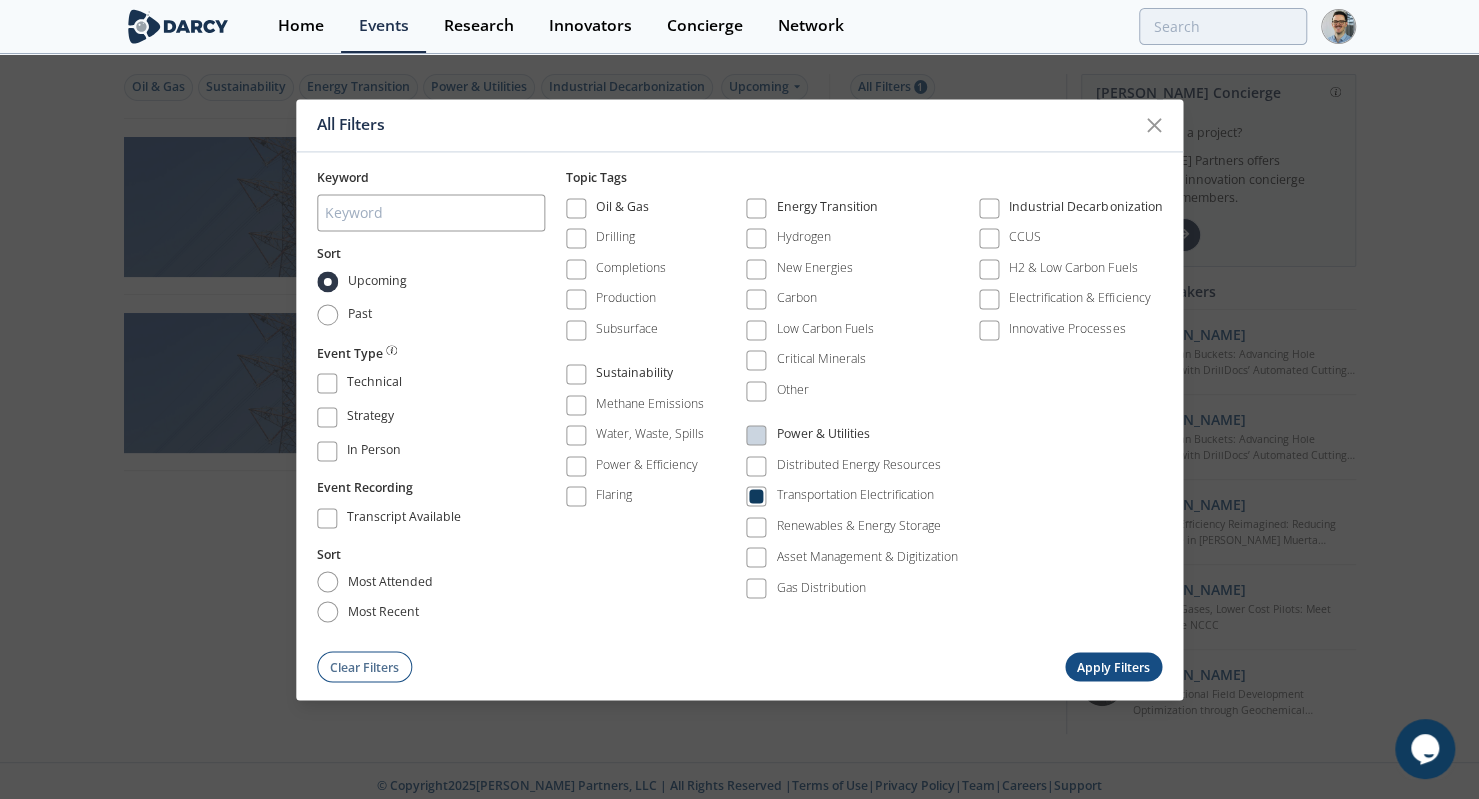 click at bounding box center [756, 497] 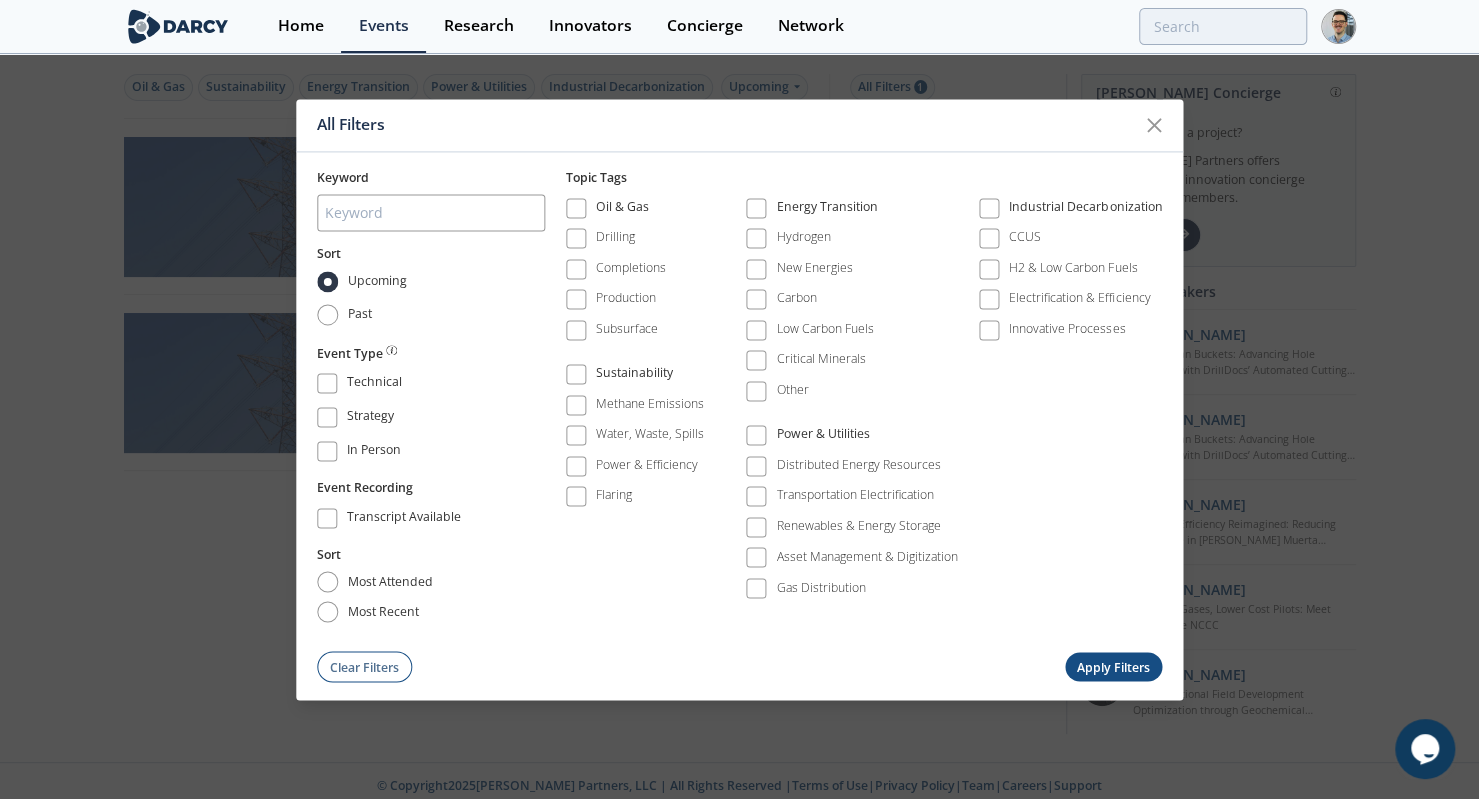 click at bounding box center (756, 269) 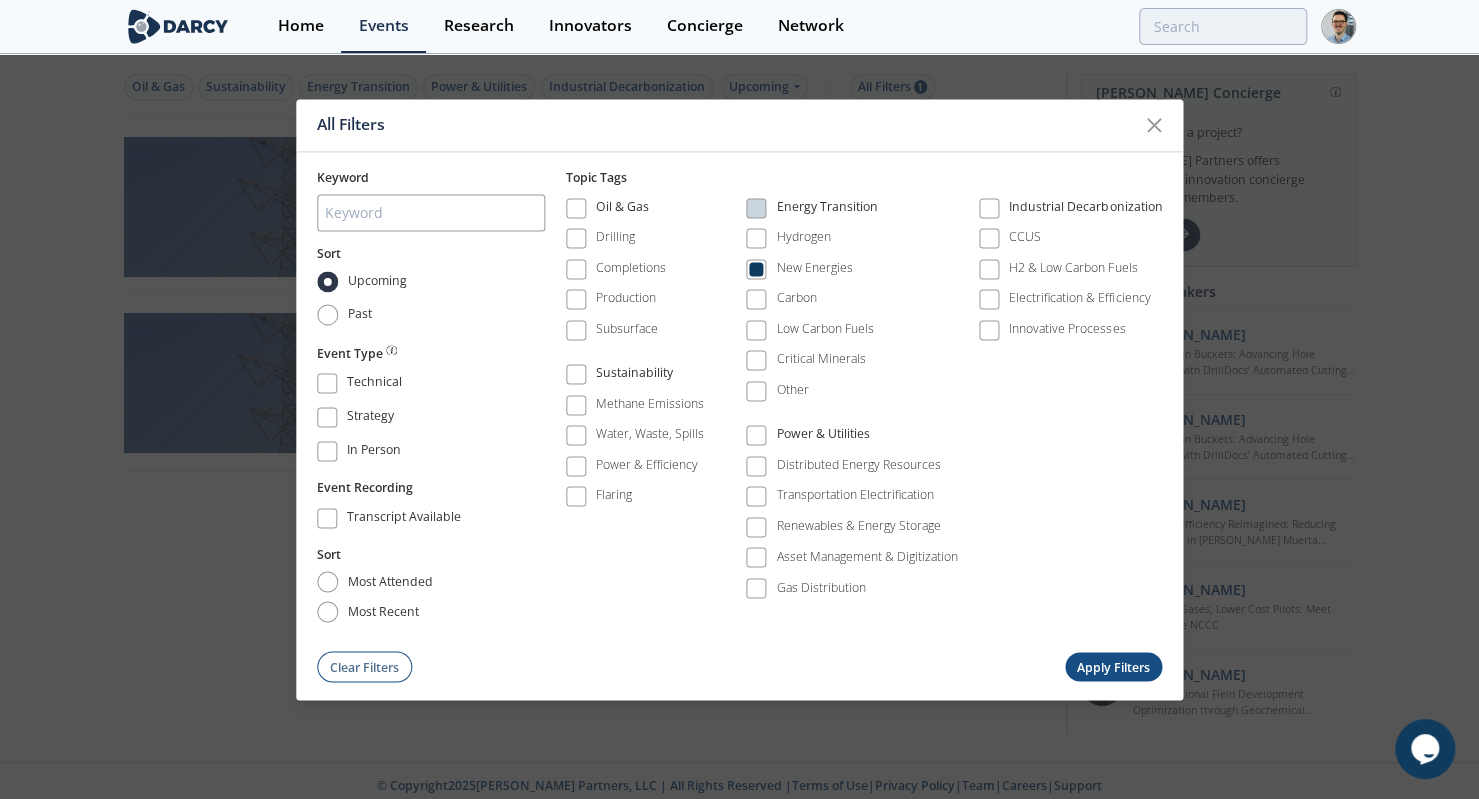 click on "Apply Filters" at bounding box center (1114, 667) 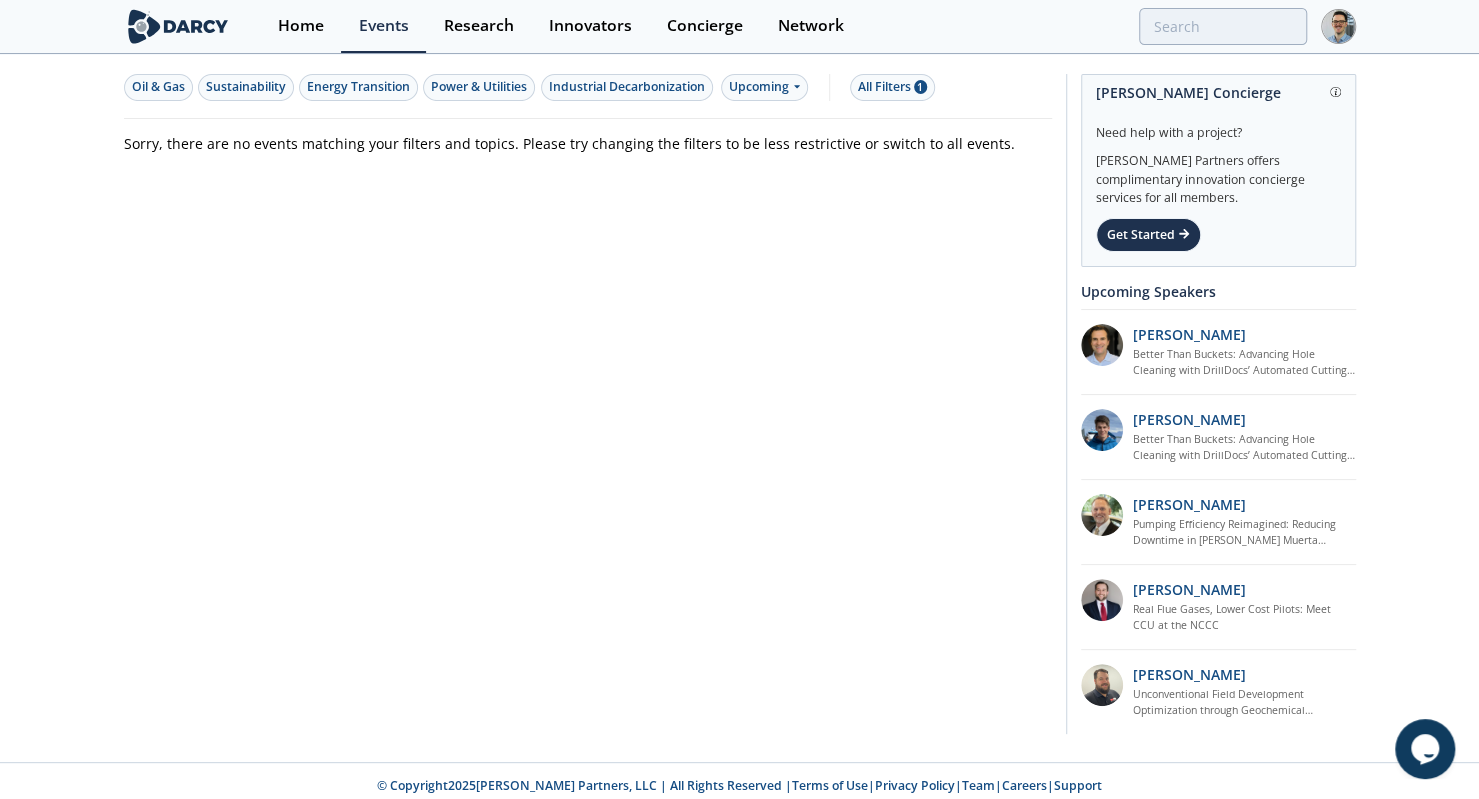 click on "Events" at bounding box center [384, 26] 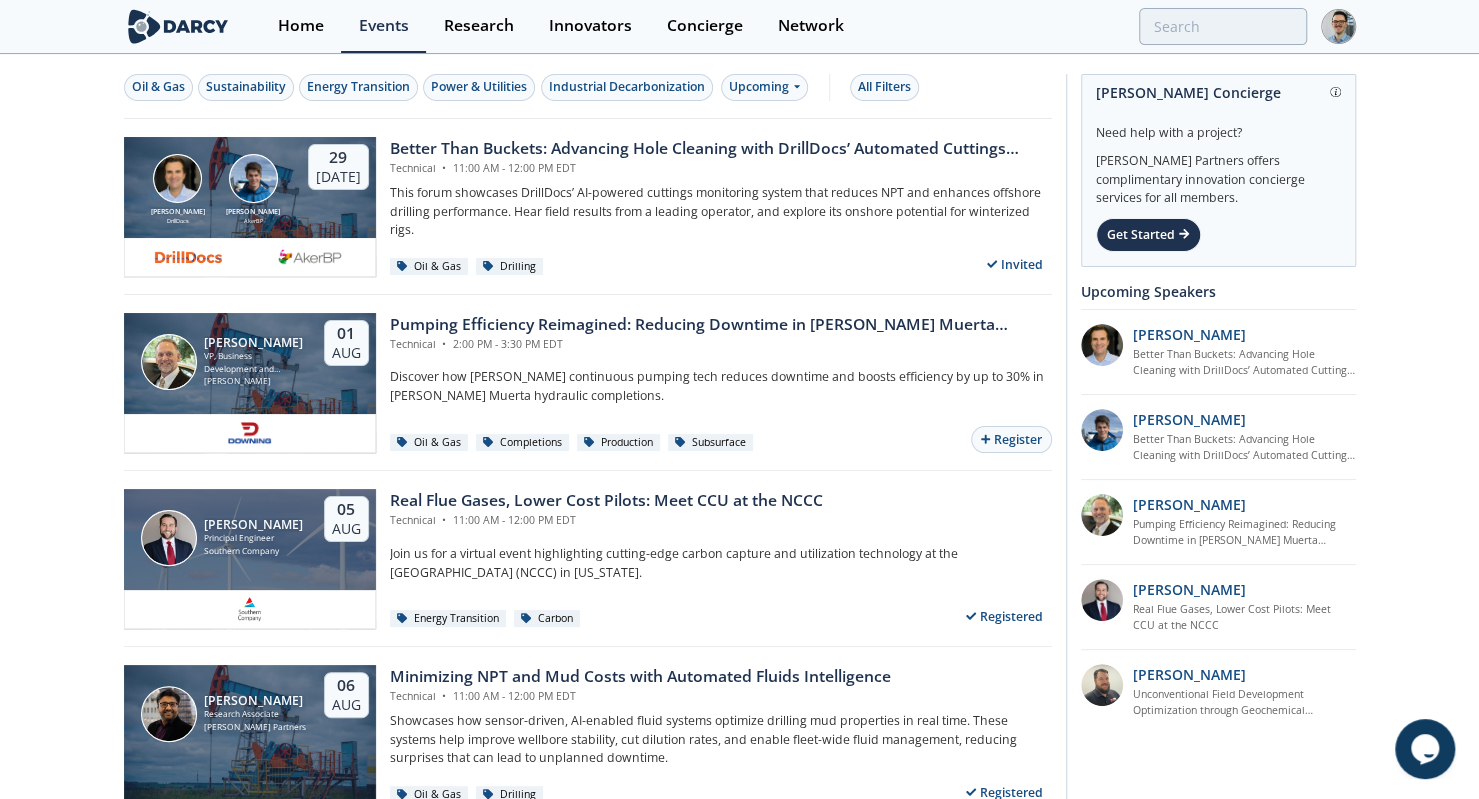 click on "Energy Transition" at bounding box center (358, 87) 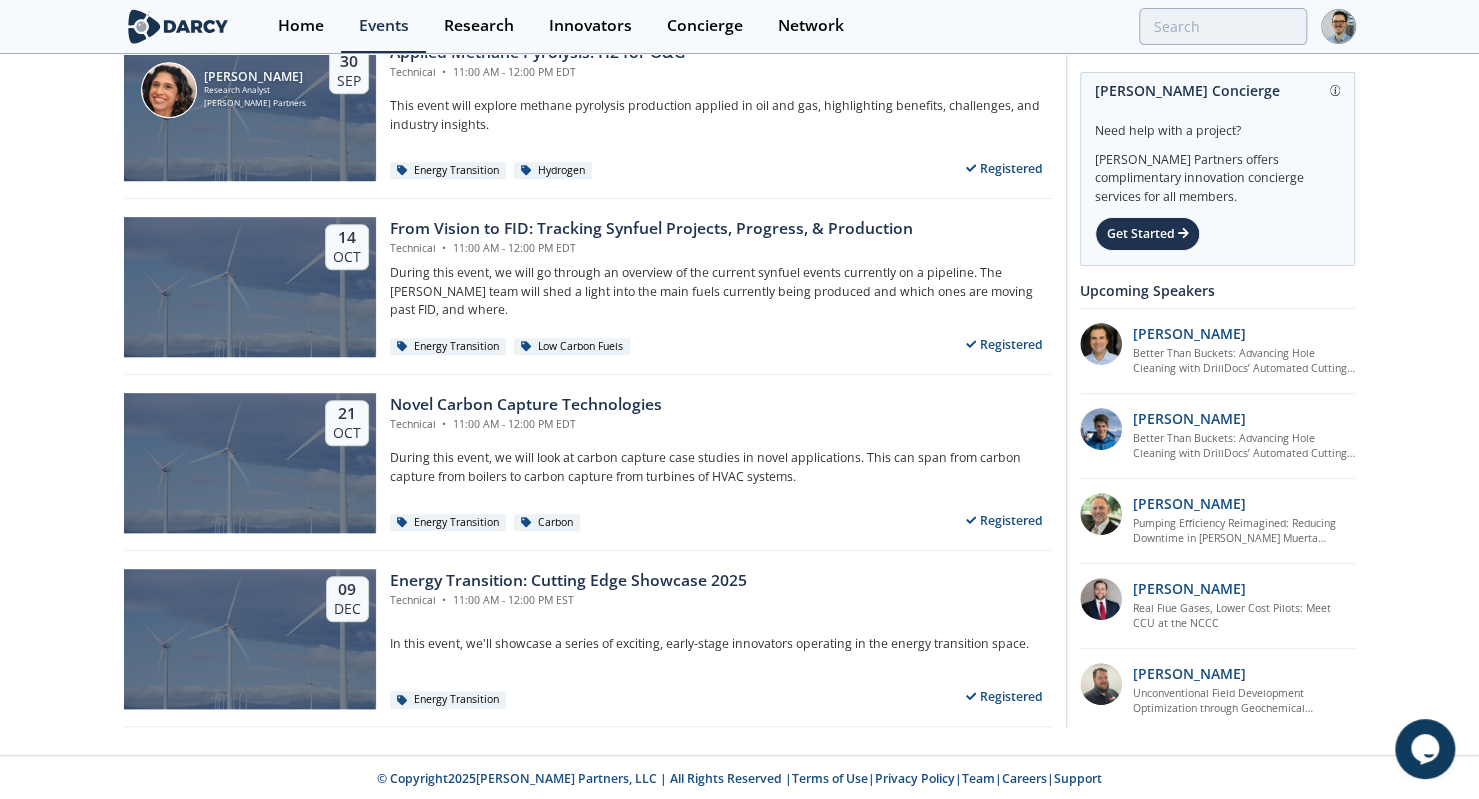 scroll, scrollTop: 0, scrollLeft: 0, axis: both 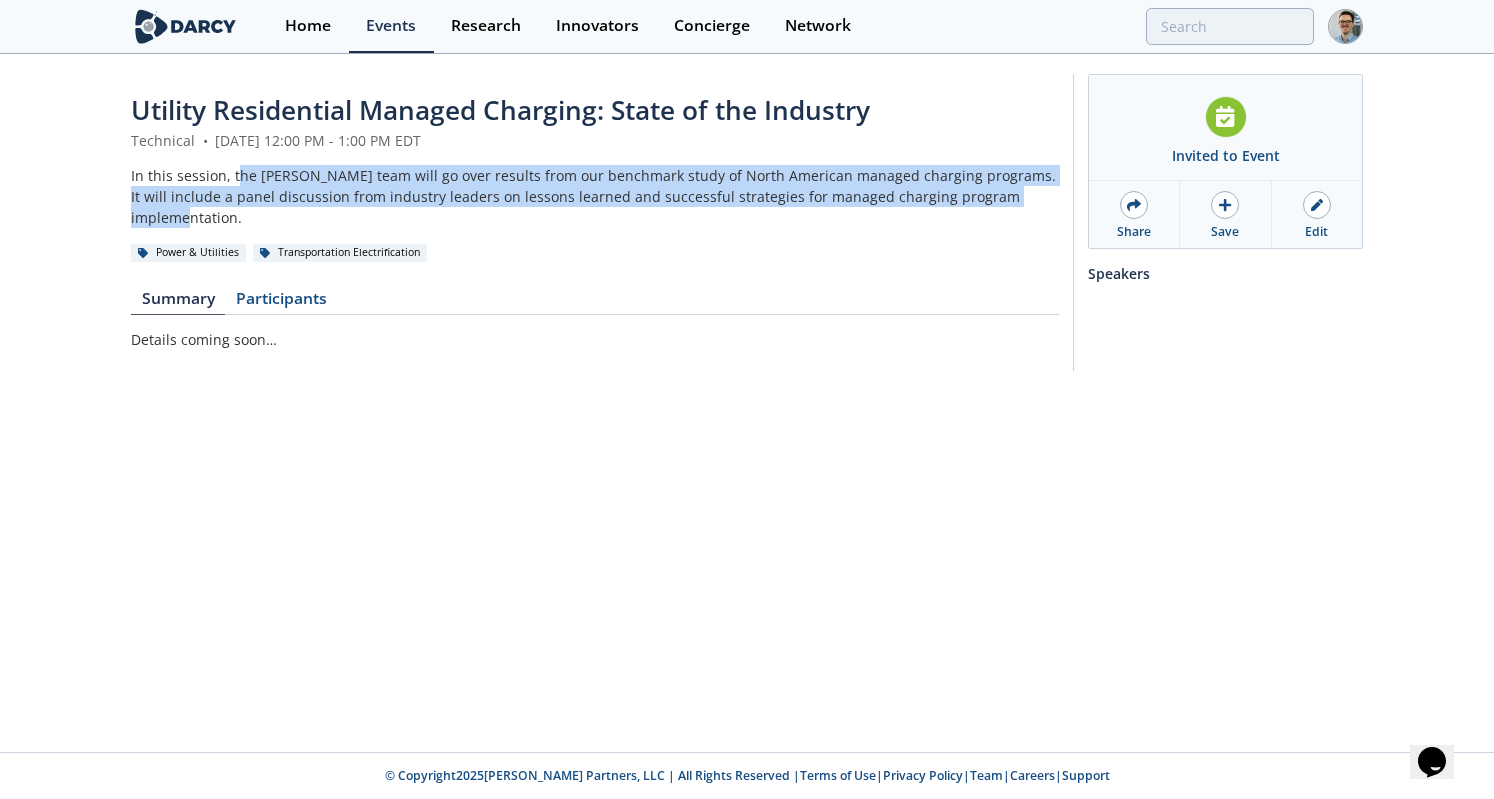 drag, startPoint x: 1002, startPoint y: 195, endPoint x: 236, endPoint y: 164, distance: 766.627 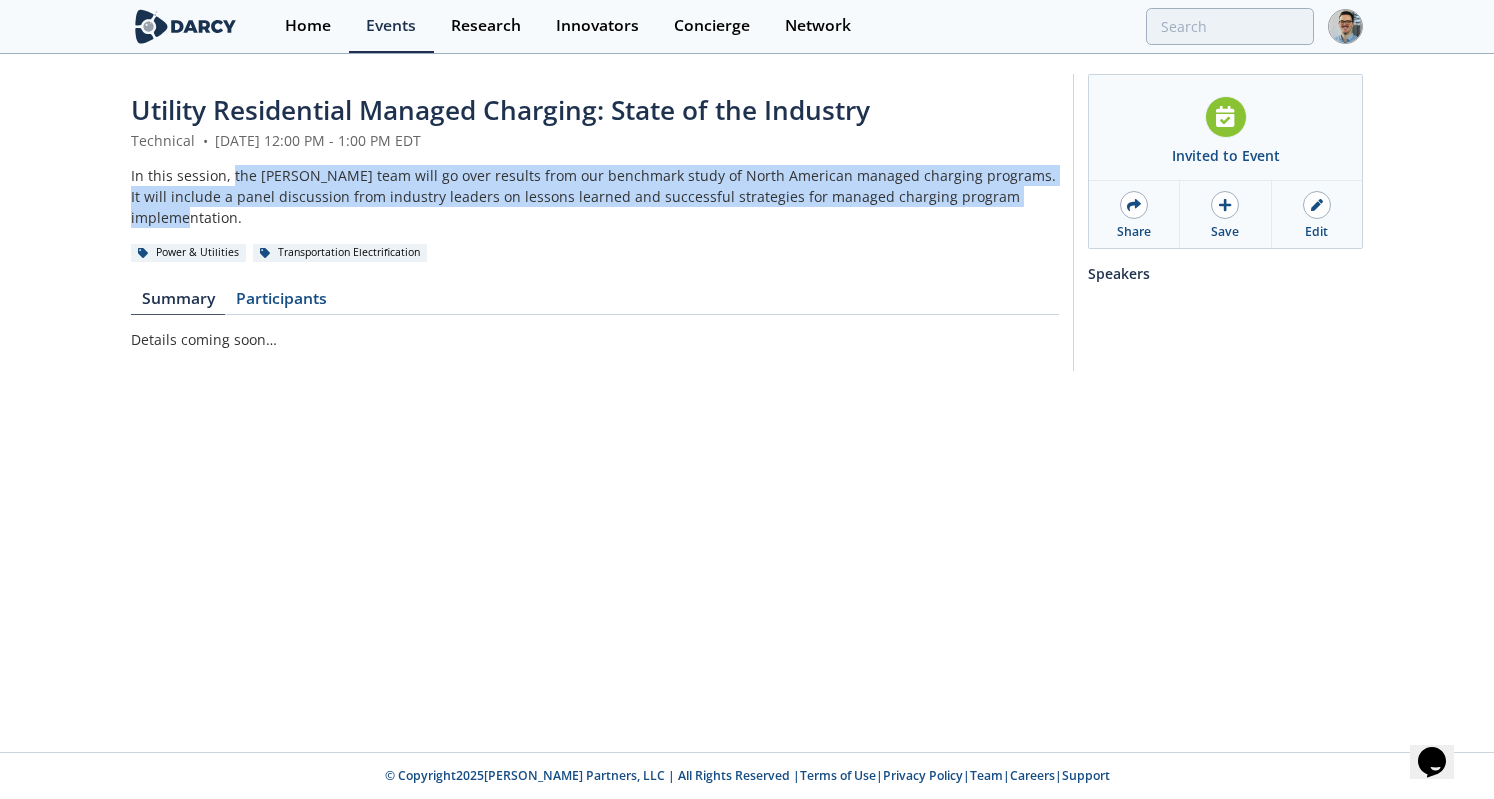 copy on "the Darcy team will go over results from our benchmark study of North American managed charging programs. It will include a panel discussion from industry leaders on lessons learned and successful strategies for managed charging program implementation." 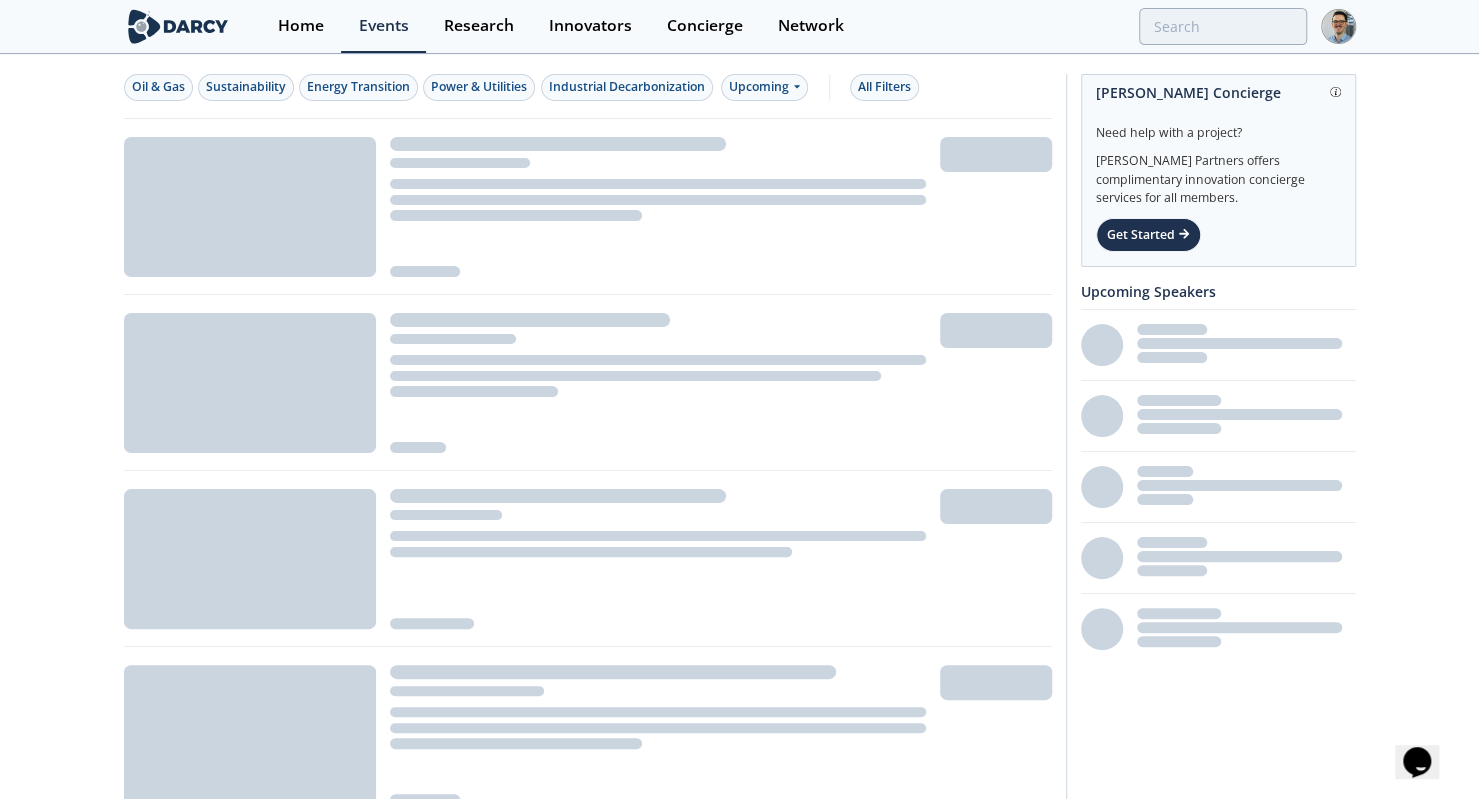 click on "All Filters" at bounding box center [884, 87] 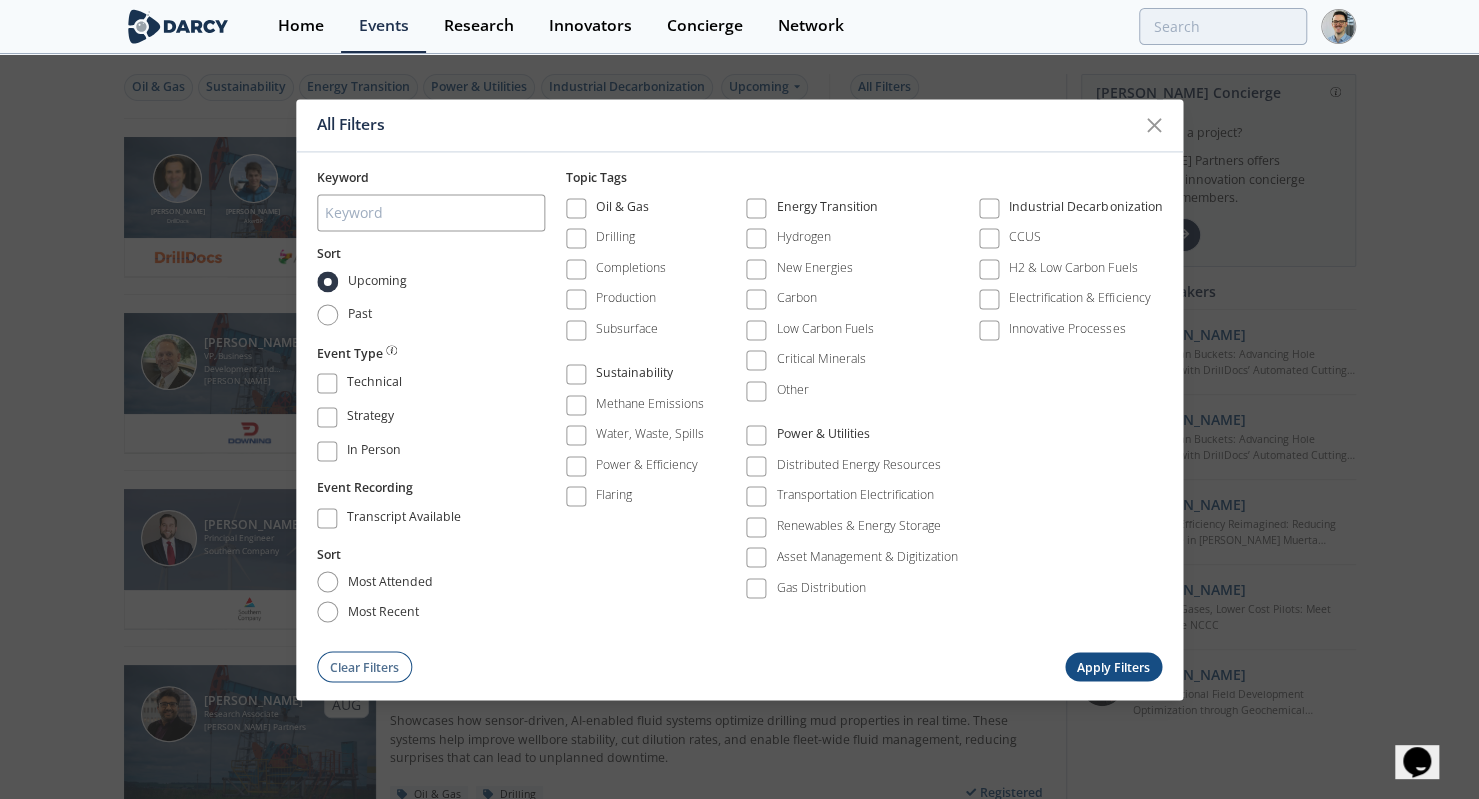 click on "Hydrogen" at bounding box center (804, 238) 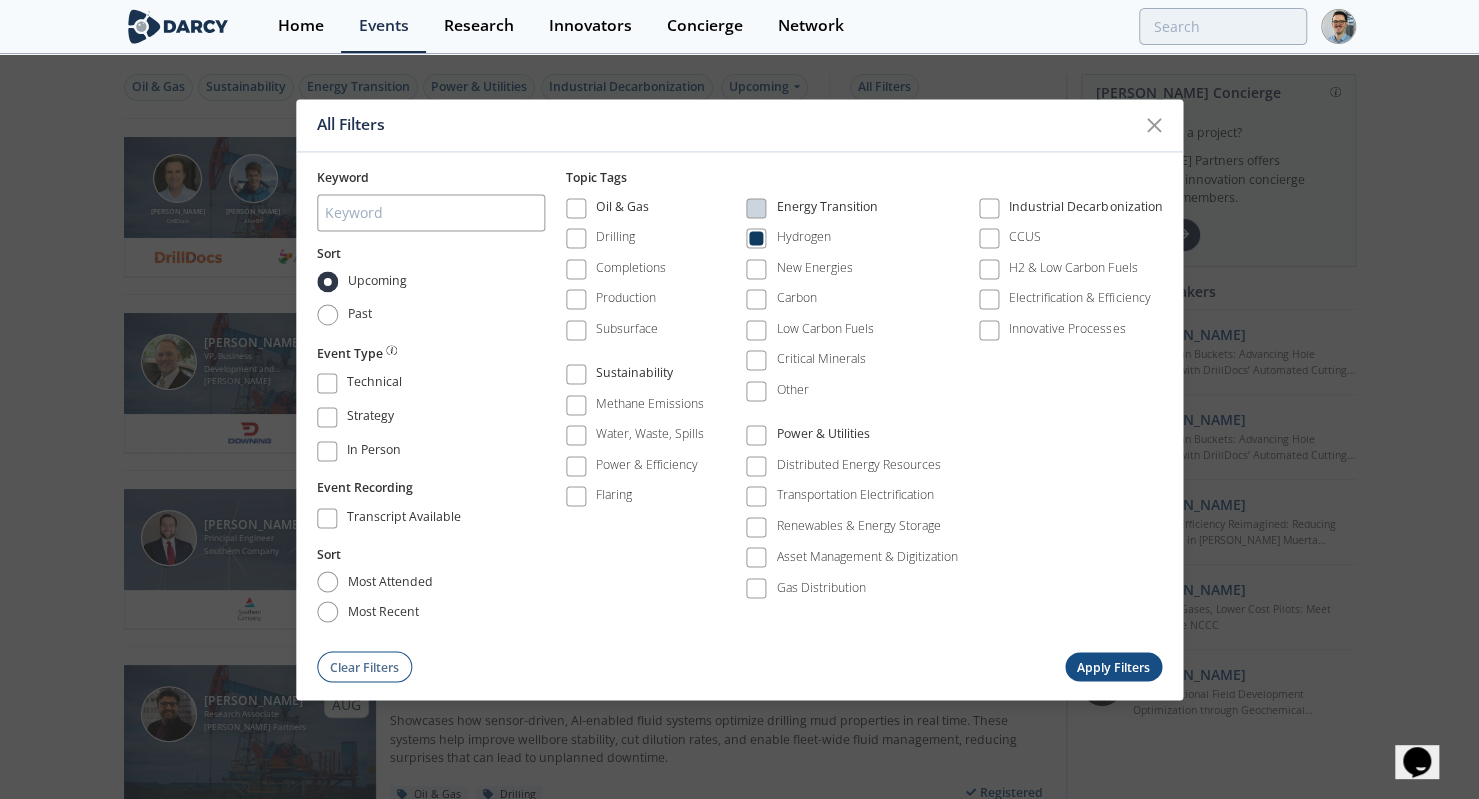 click on "Apply Filters" at bounding box center [1114, 667] 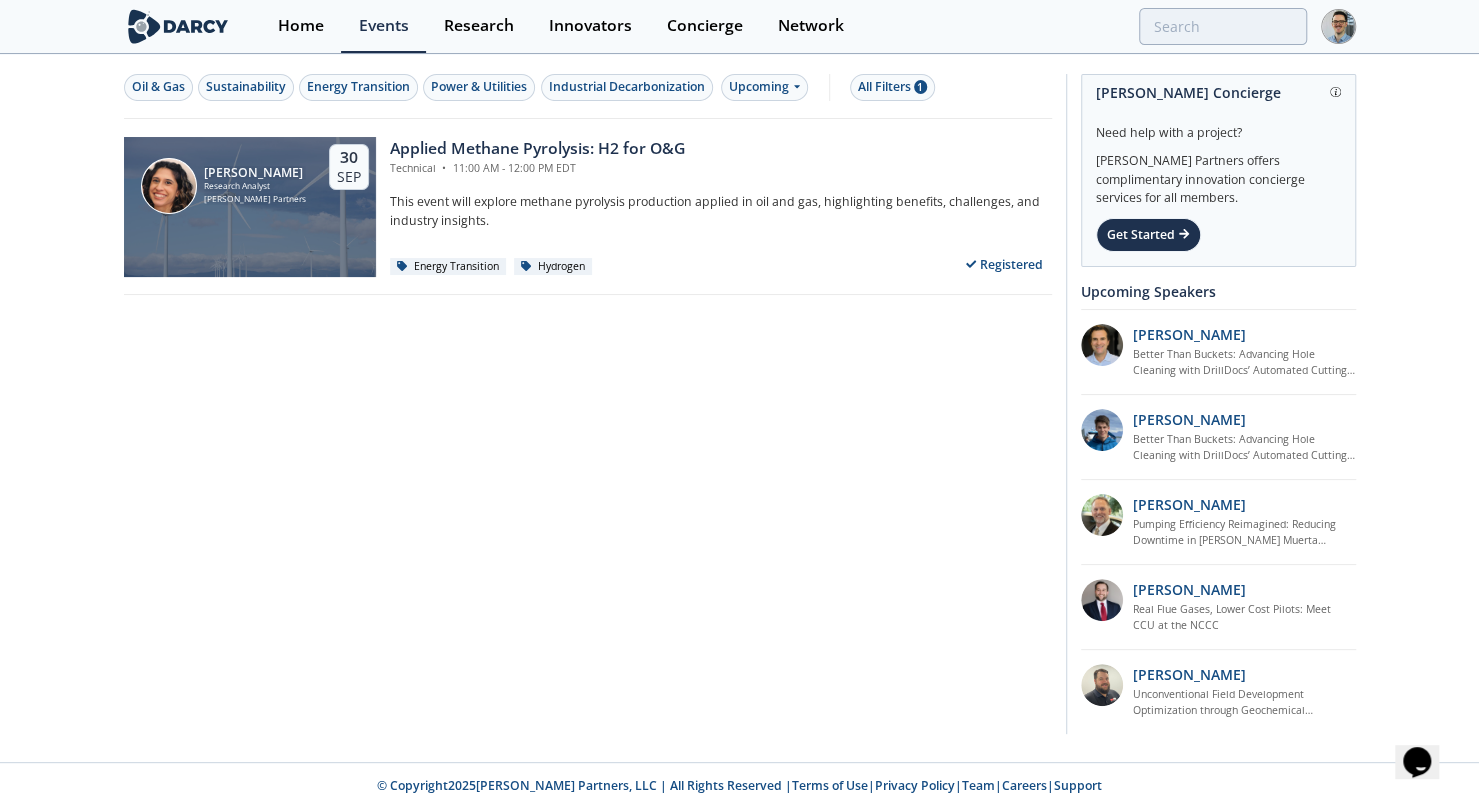click on "Julieta Vidal
Research Analyst
Darcy Partners
30
Sep" at bounding box center (250, 207) 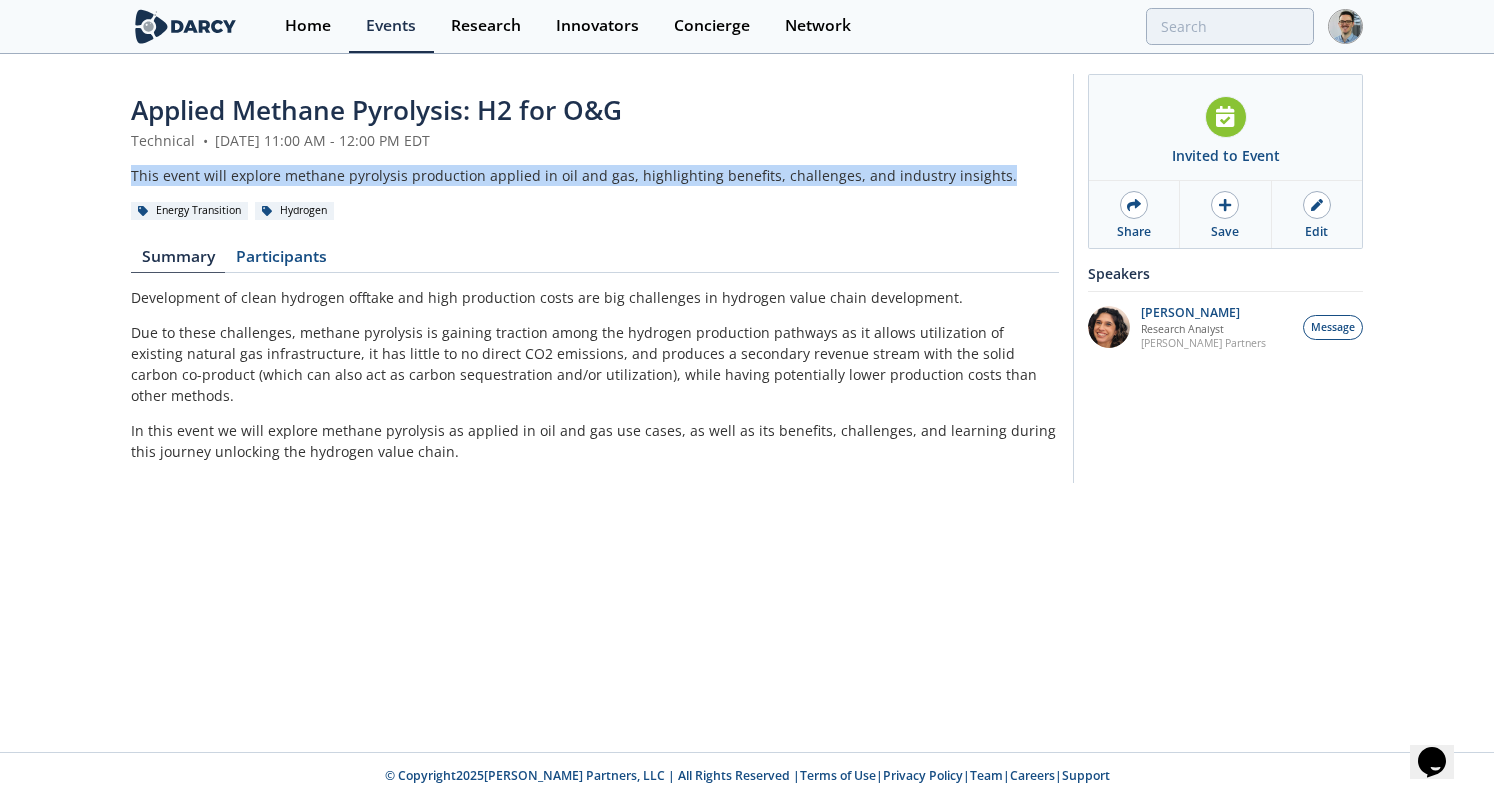 drag, startPoint x: 988, startPoint y: 177, endPoint x: 124, endPoint y: 169, distance: 864.03705 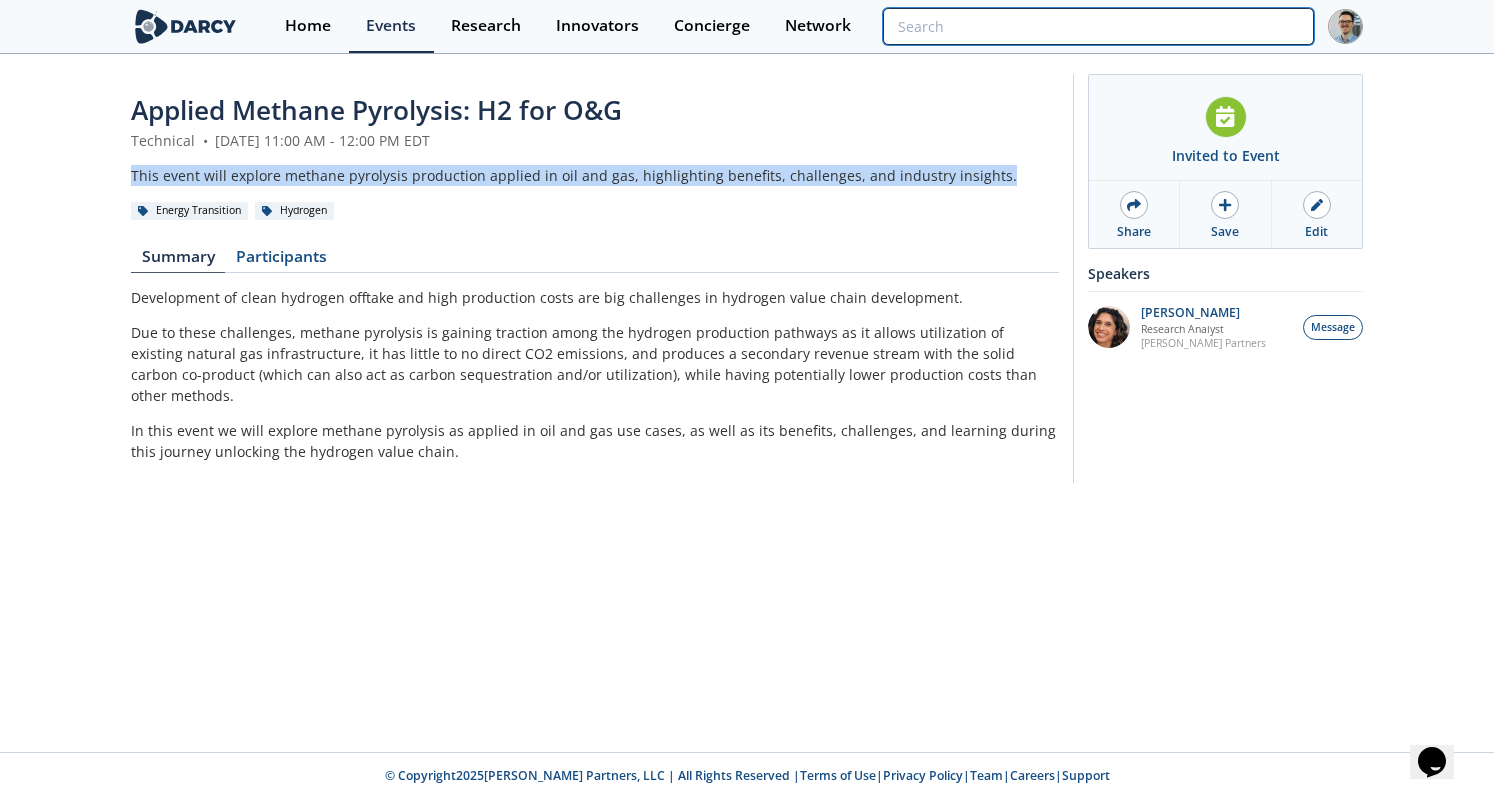 click at bounding box center [1098, 26] 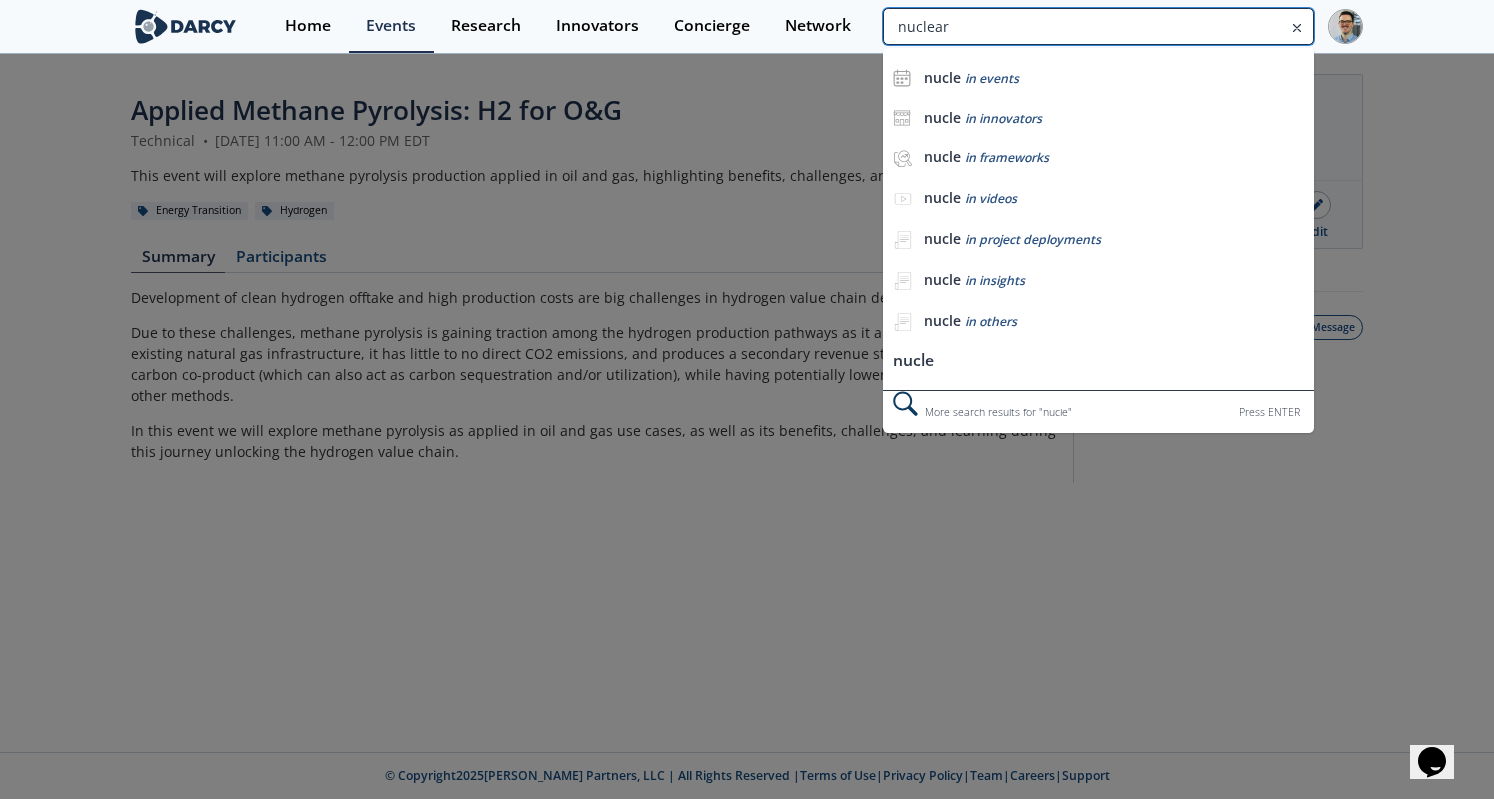 type on "nuclear" 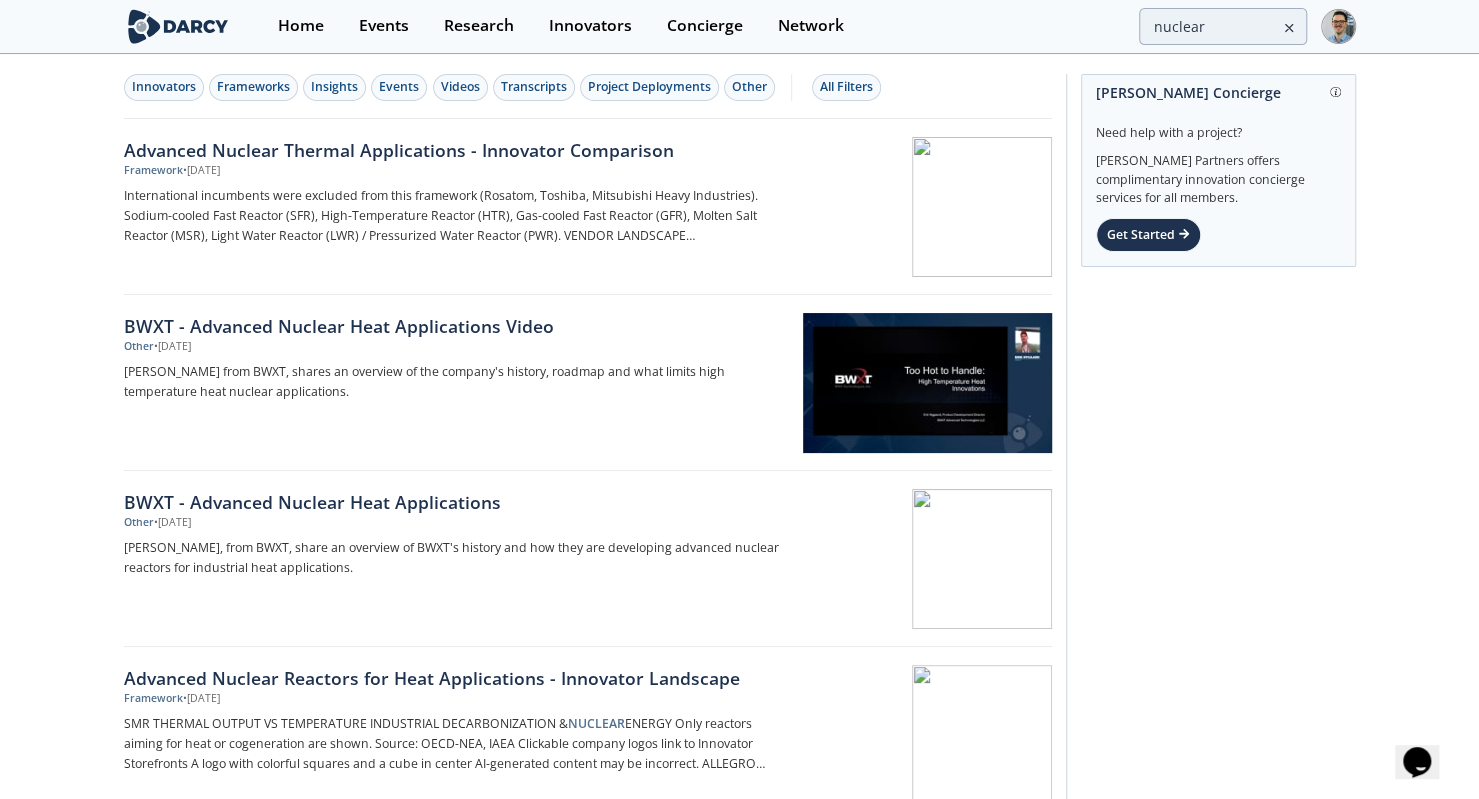 click on "Research" at bounding box center [478, 26] 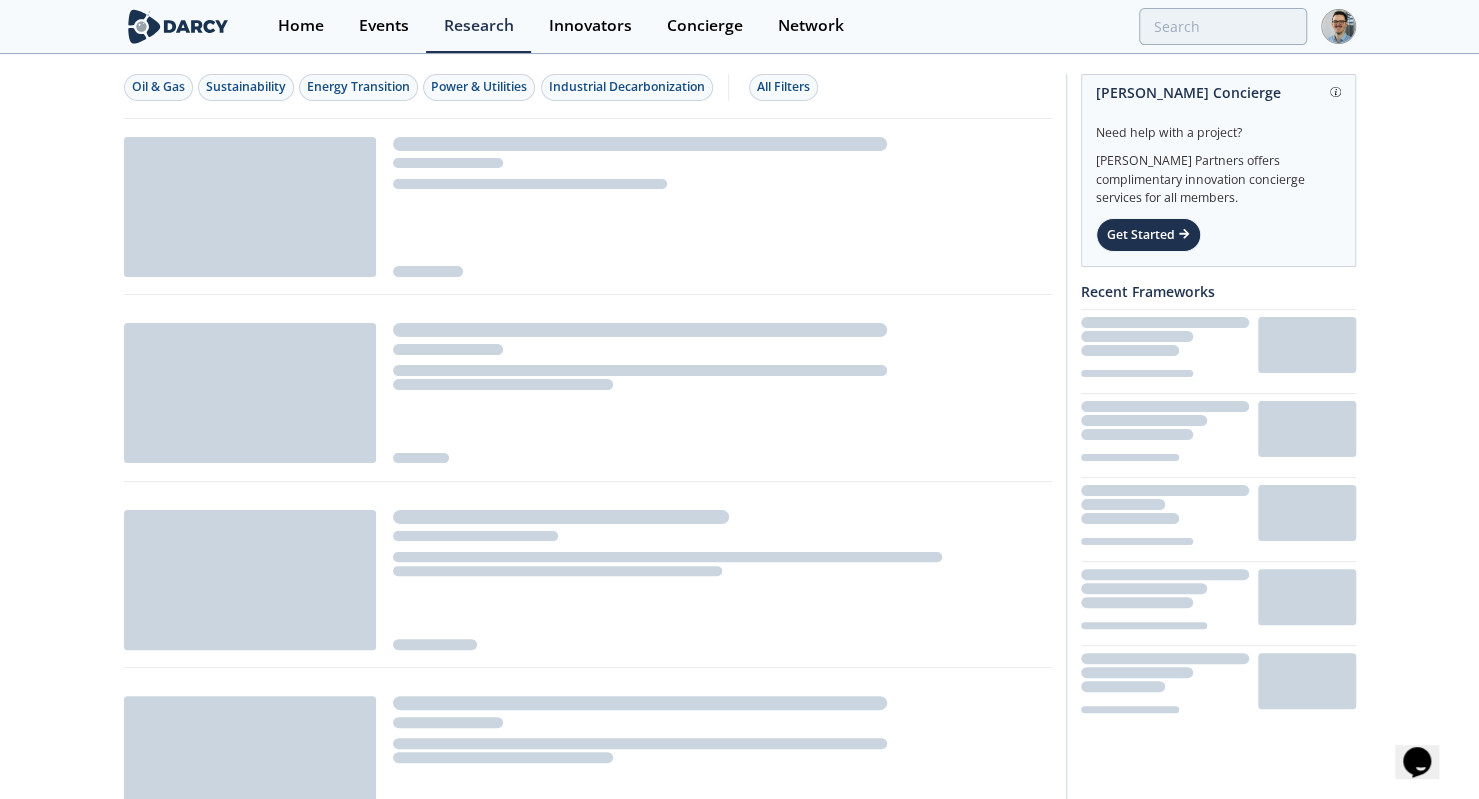 click on "All Filters" at bounding box center [783, 87] 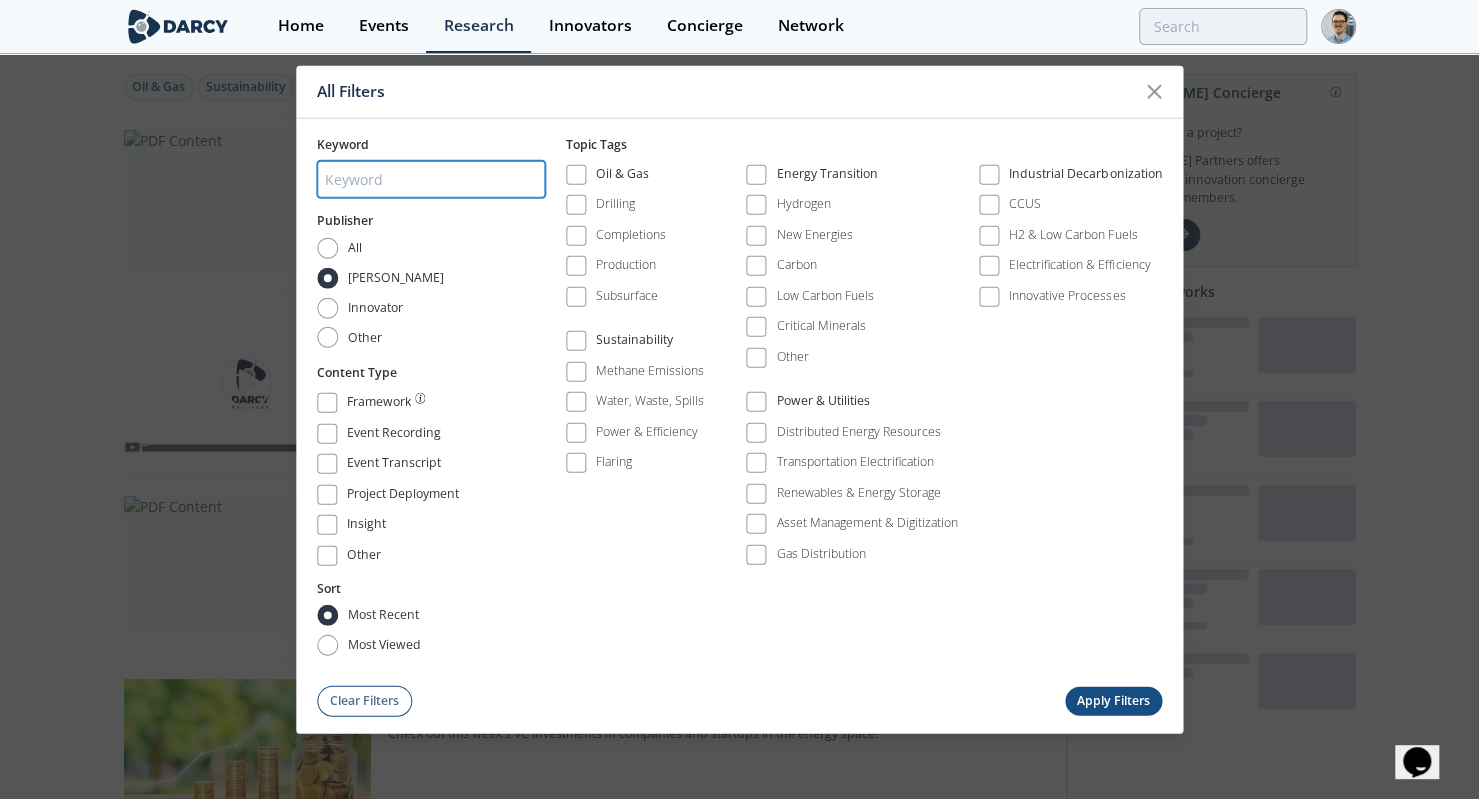 click at bounding box center (431, 179) 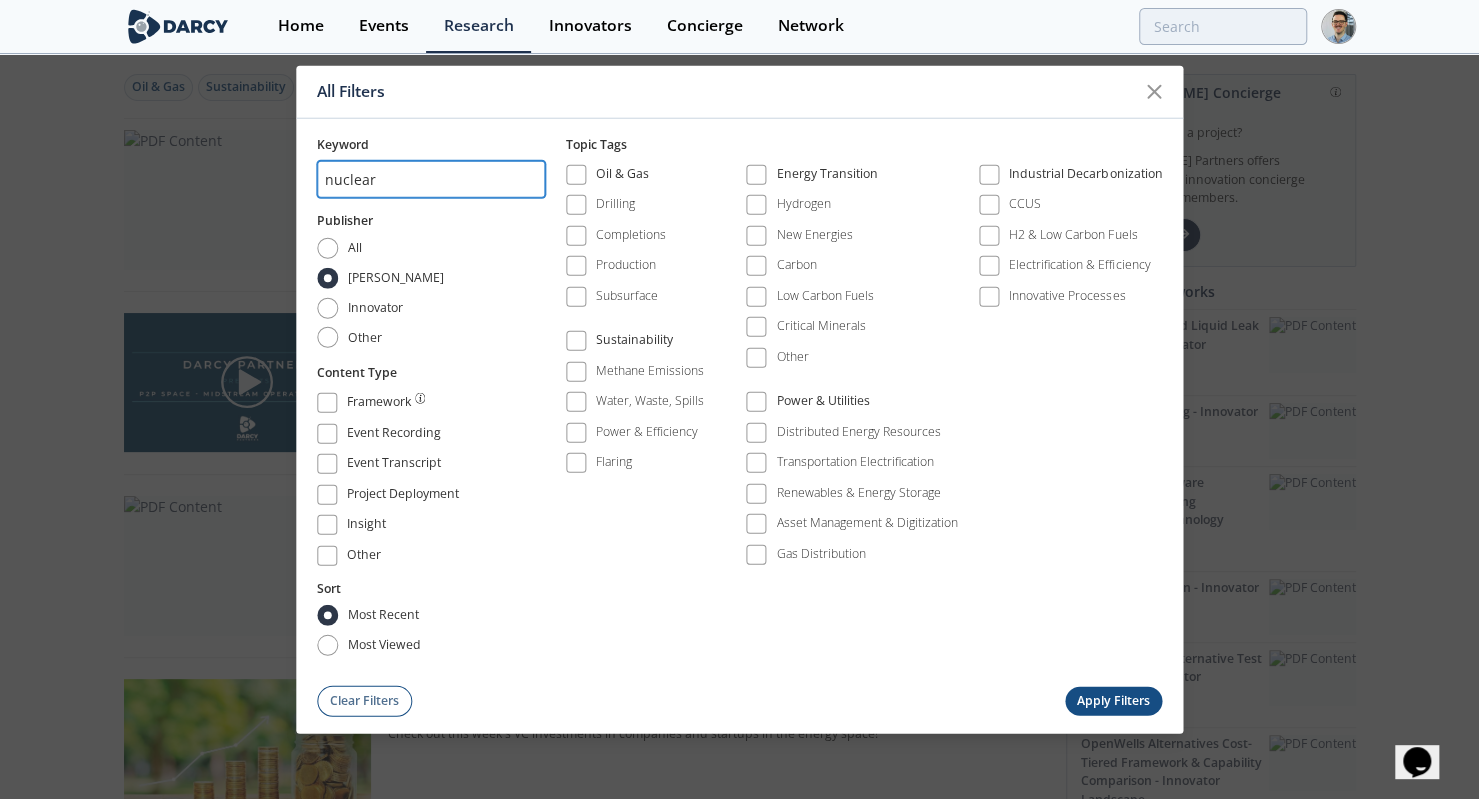 type on "nuclear" 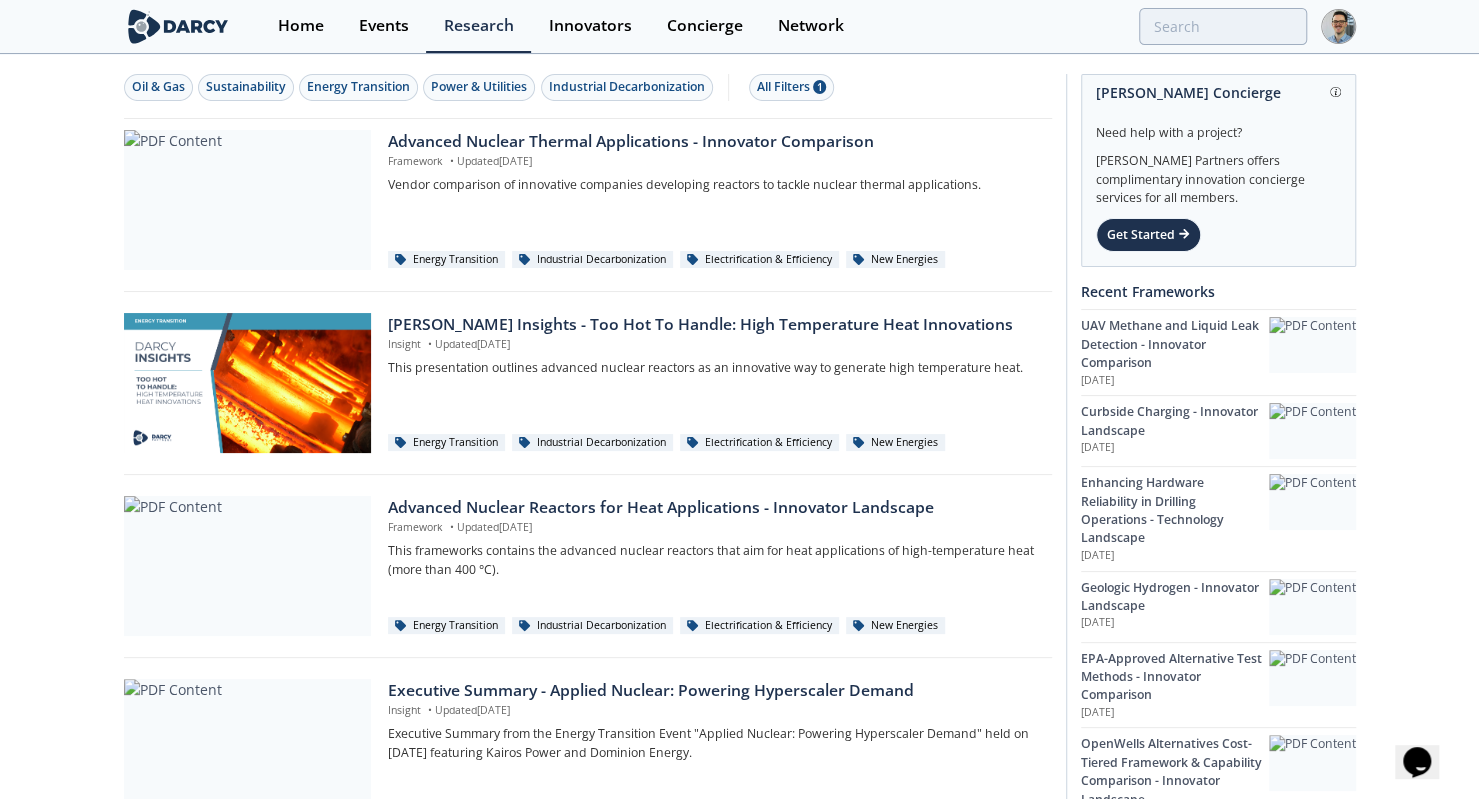 click on "Darcy Insights - Too Hot To Handle: High Temperature Heat Innovations" at bounding box center [712, 325] 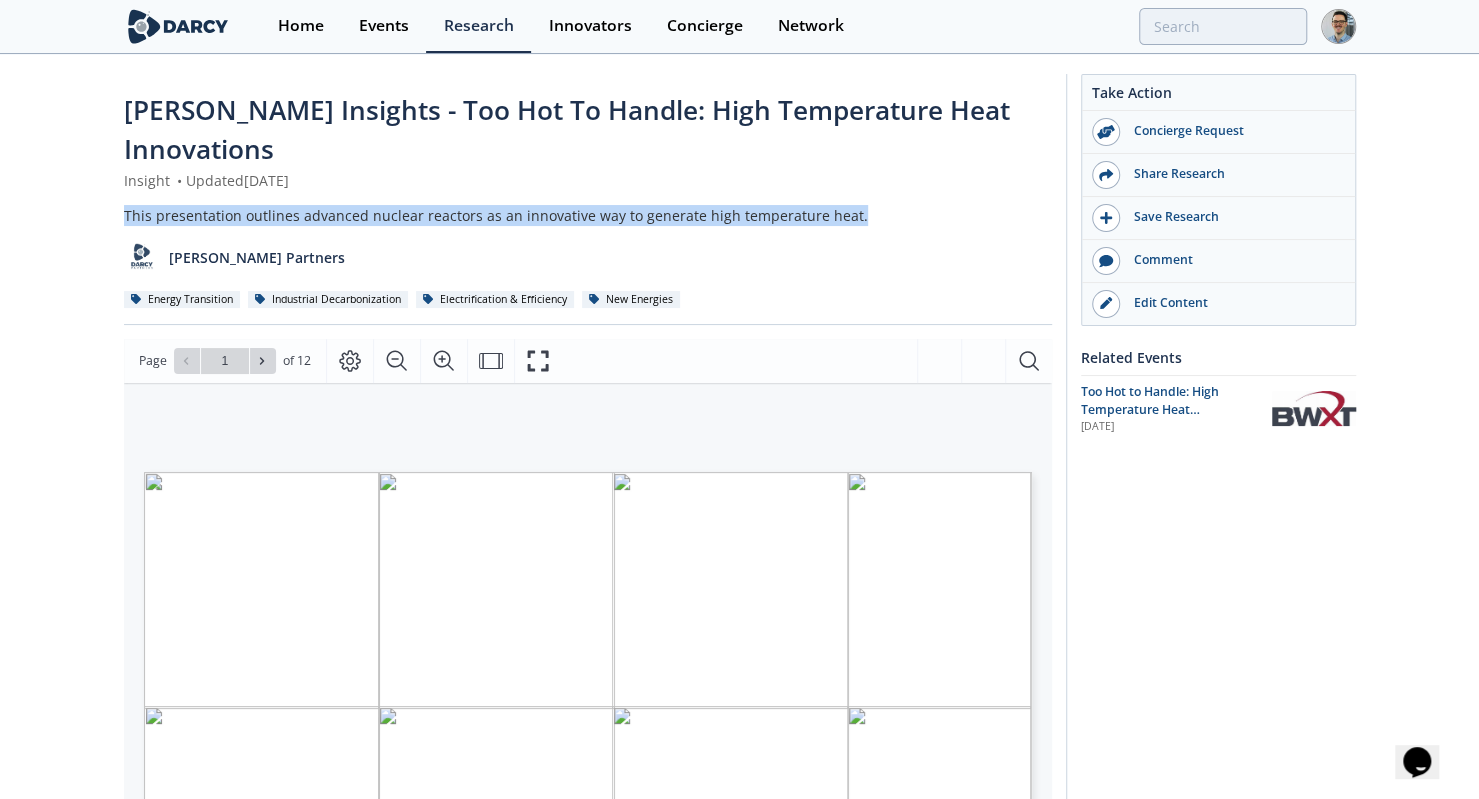 drag, startPoint x: 816, startPoint y: 176, endPoint x: 125, endPoint y: 170, distance: 691.02606 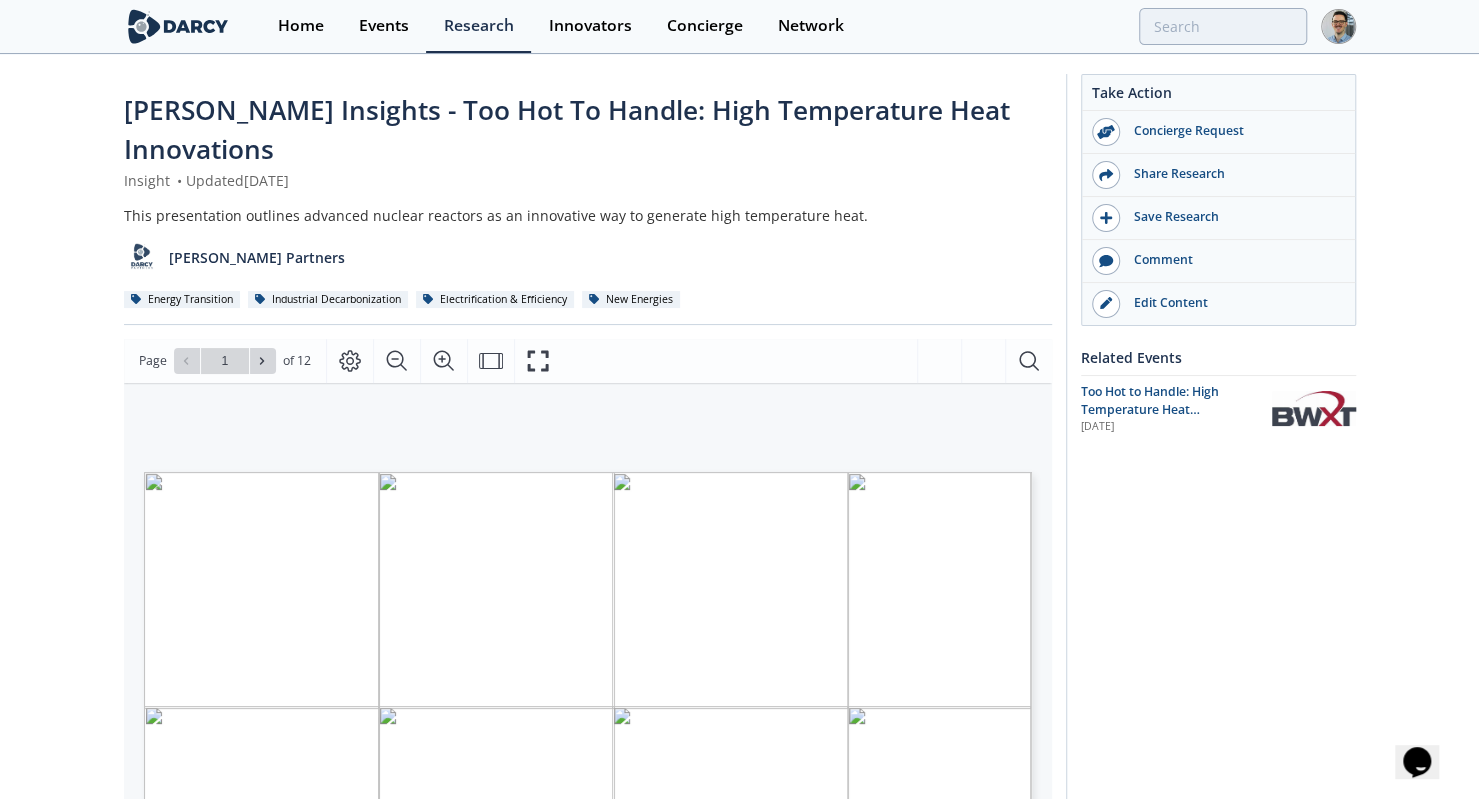 click on "Insight
•
Updated  May 27, 2025" at bounding box center [588, 180] 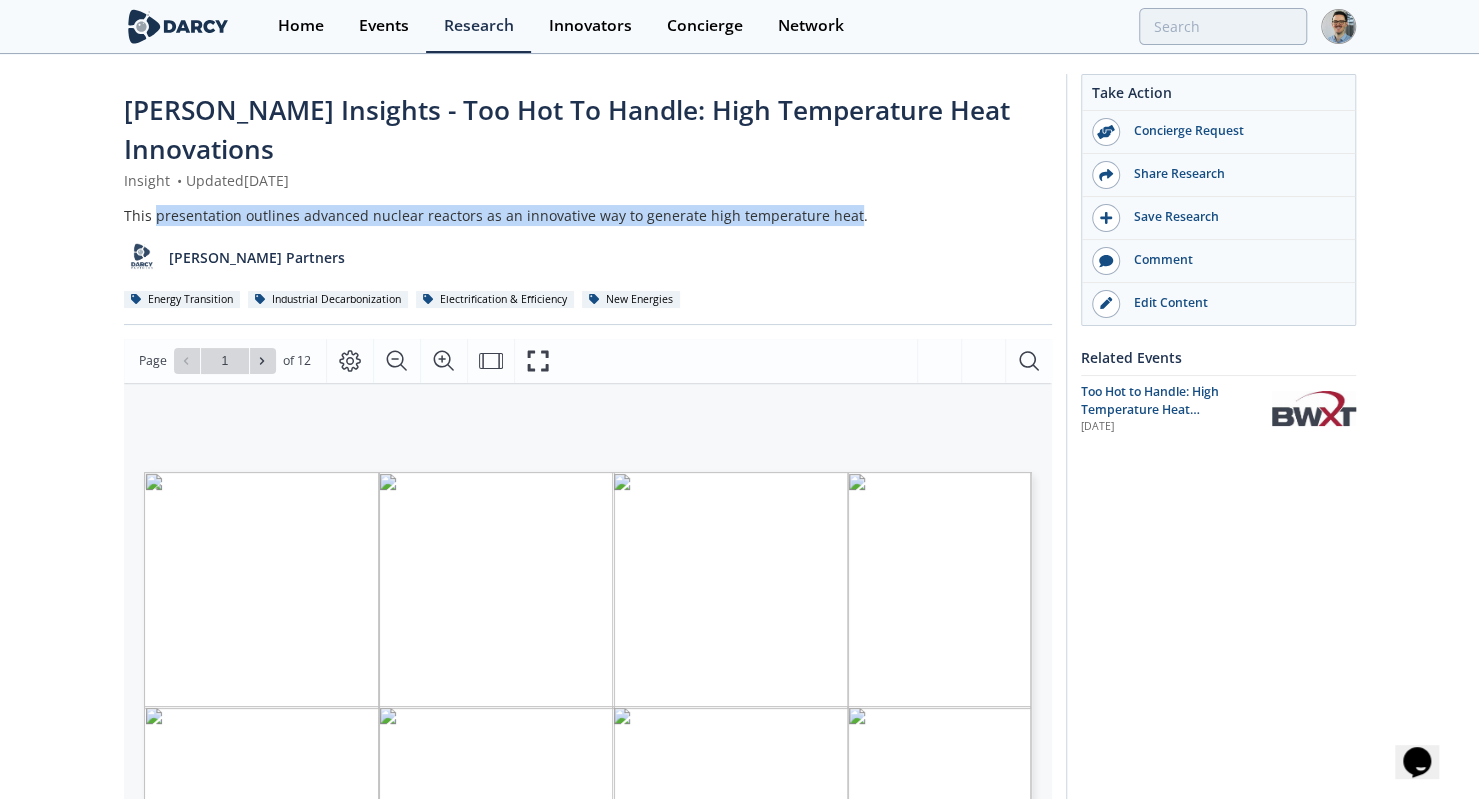drag, startPoint x: 155, startPoint y: 177, endPoint x: 835, endPoint y: 180, distance: 680.0066 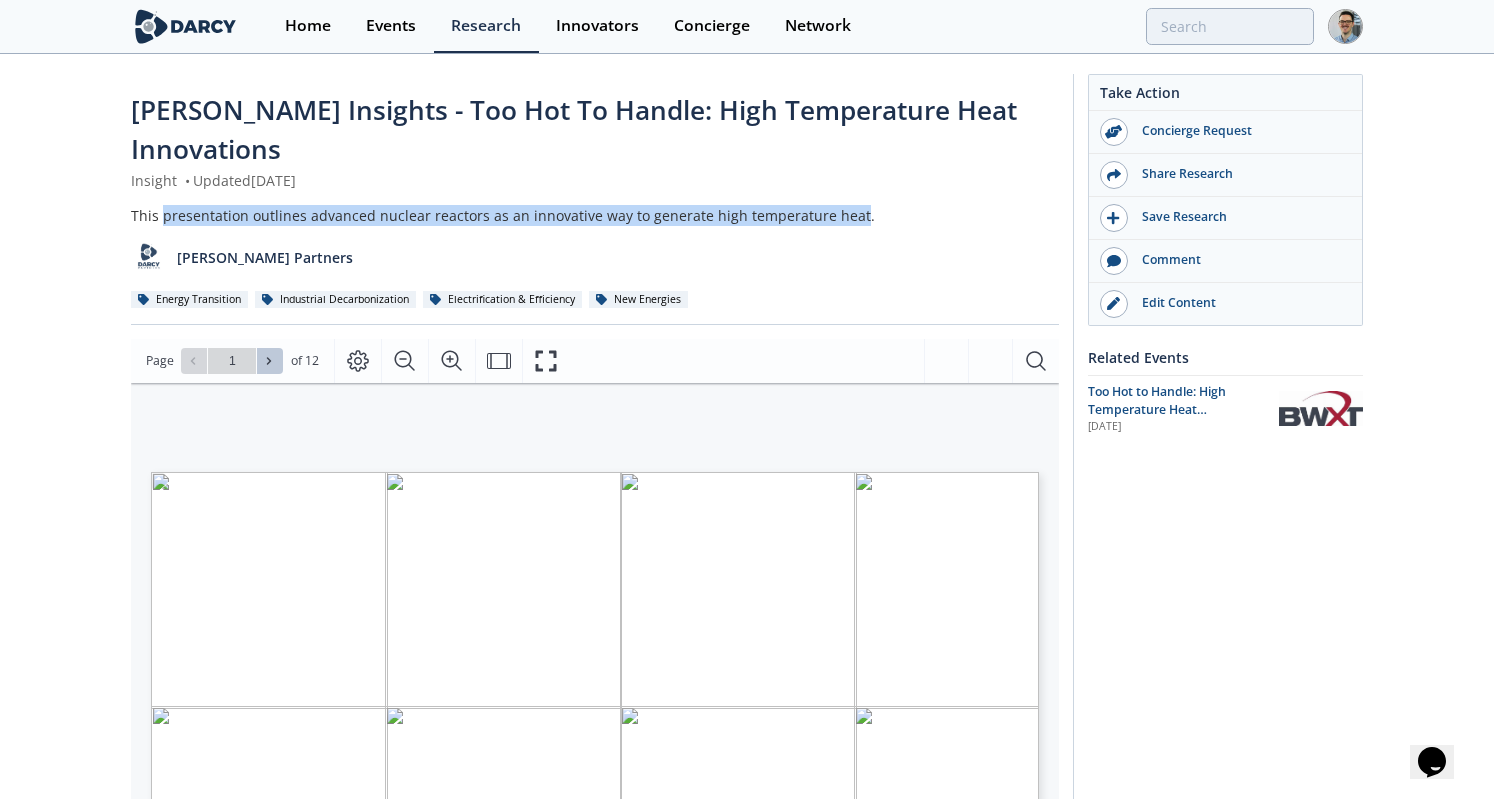 click 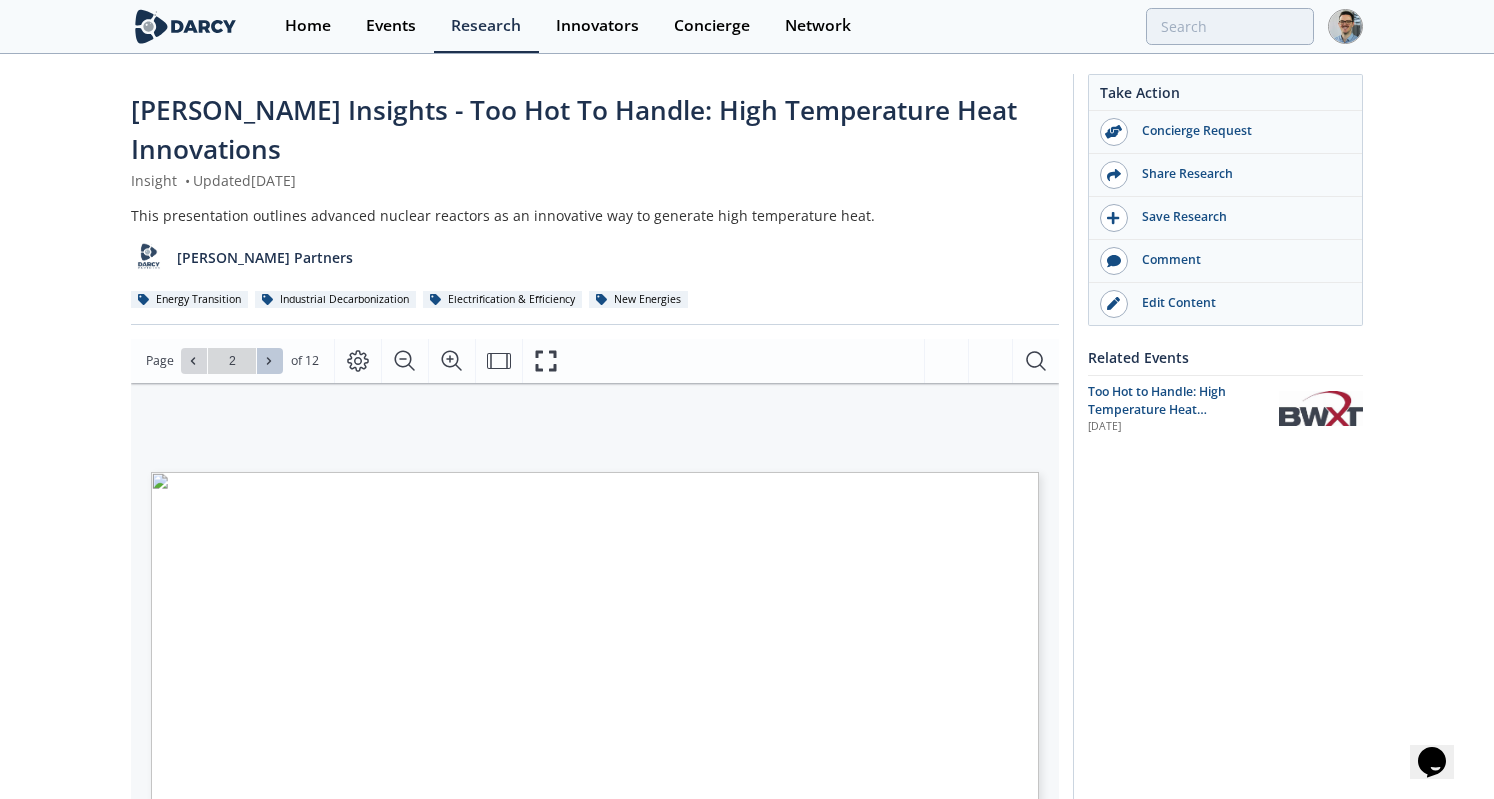 click 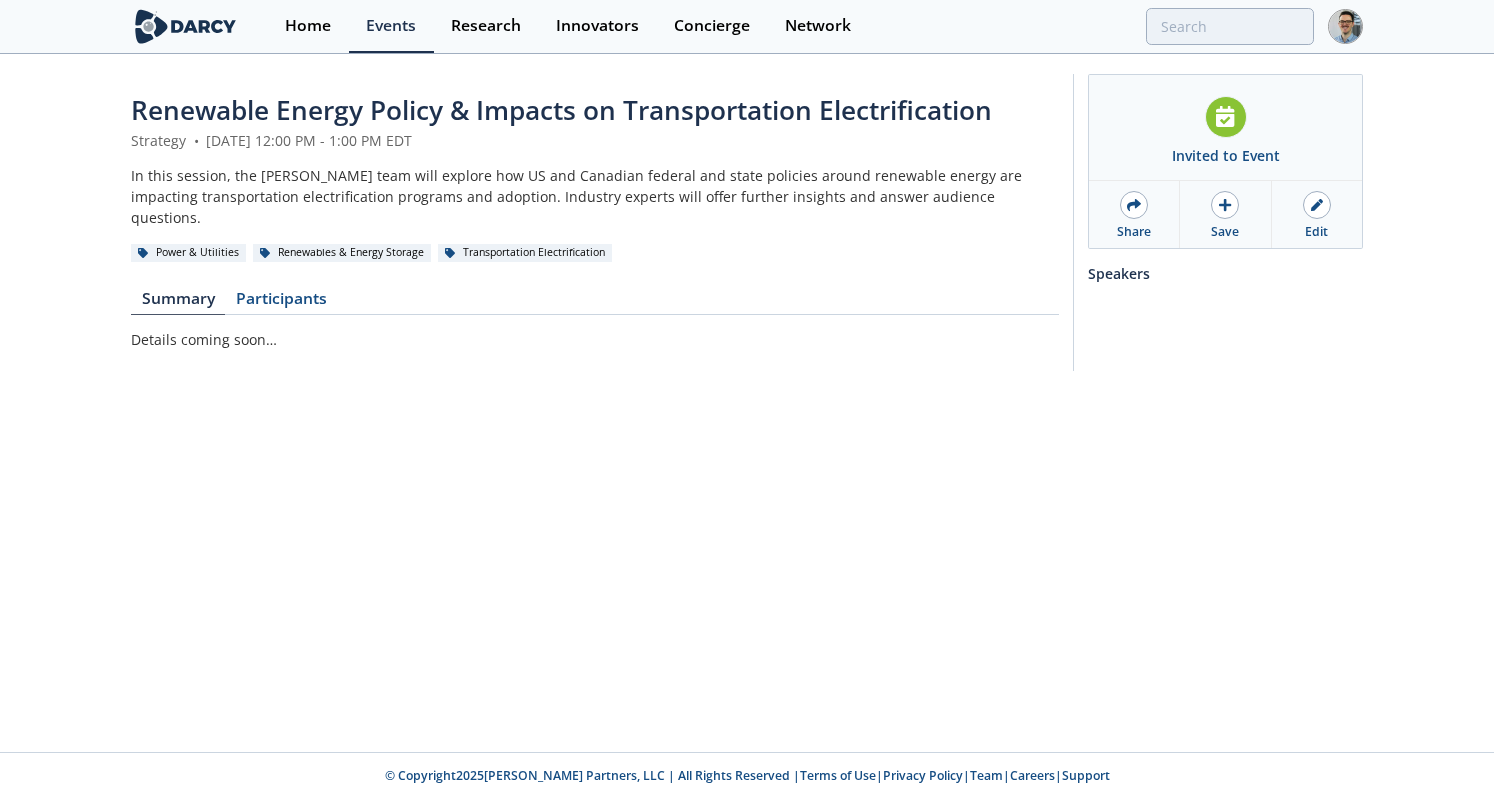 scroll, scrollTop: 0, scrollLeft: 0, axis: both 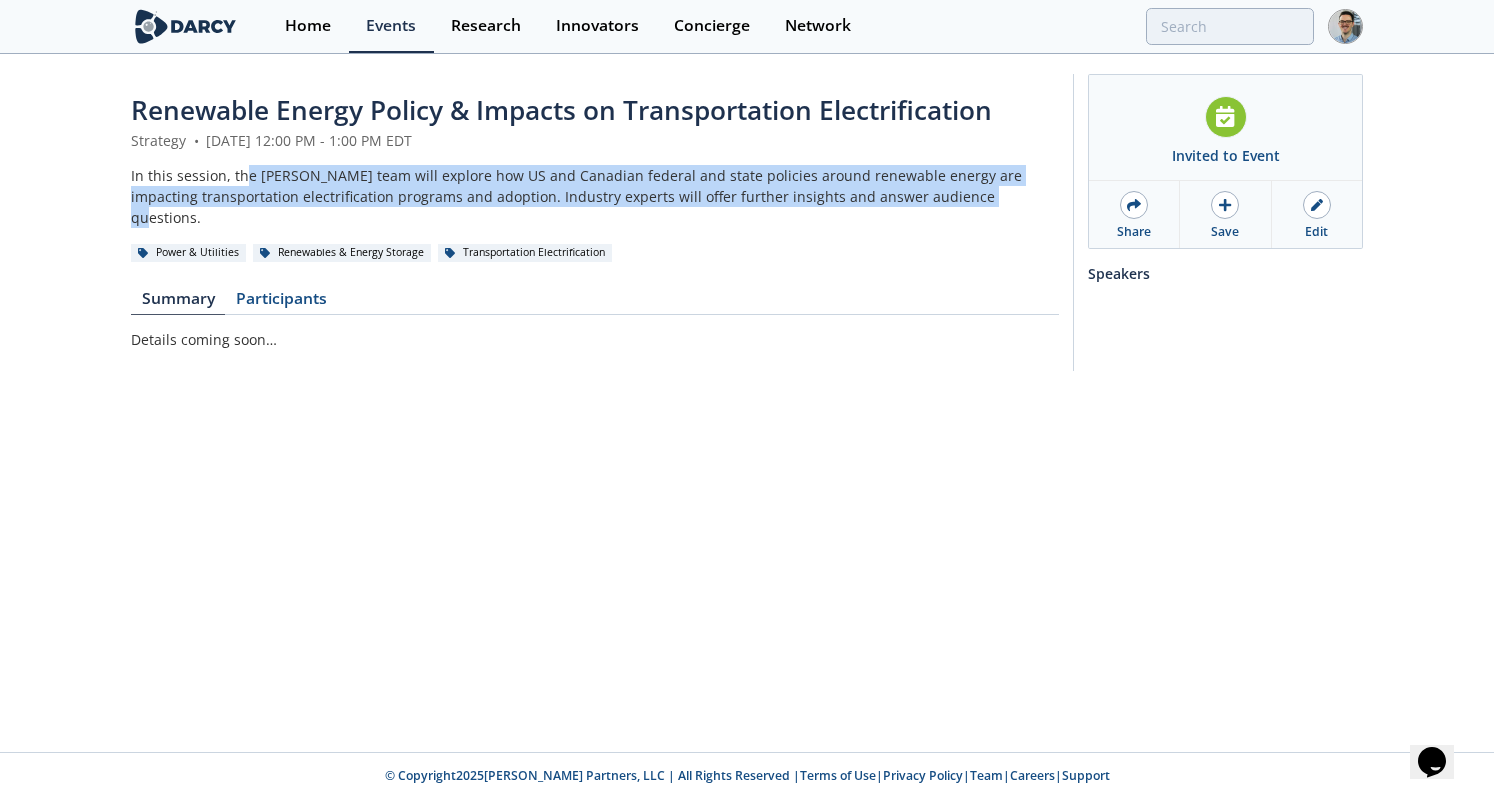 drag, startPoint x: 980, startPoint y: 199, endPoint x: 242, endPoint y: 181, distance: 738.2195 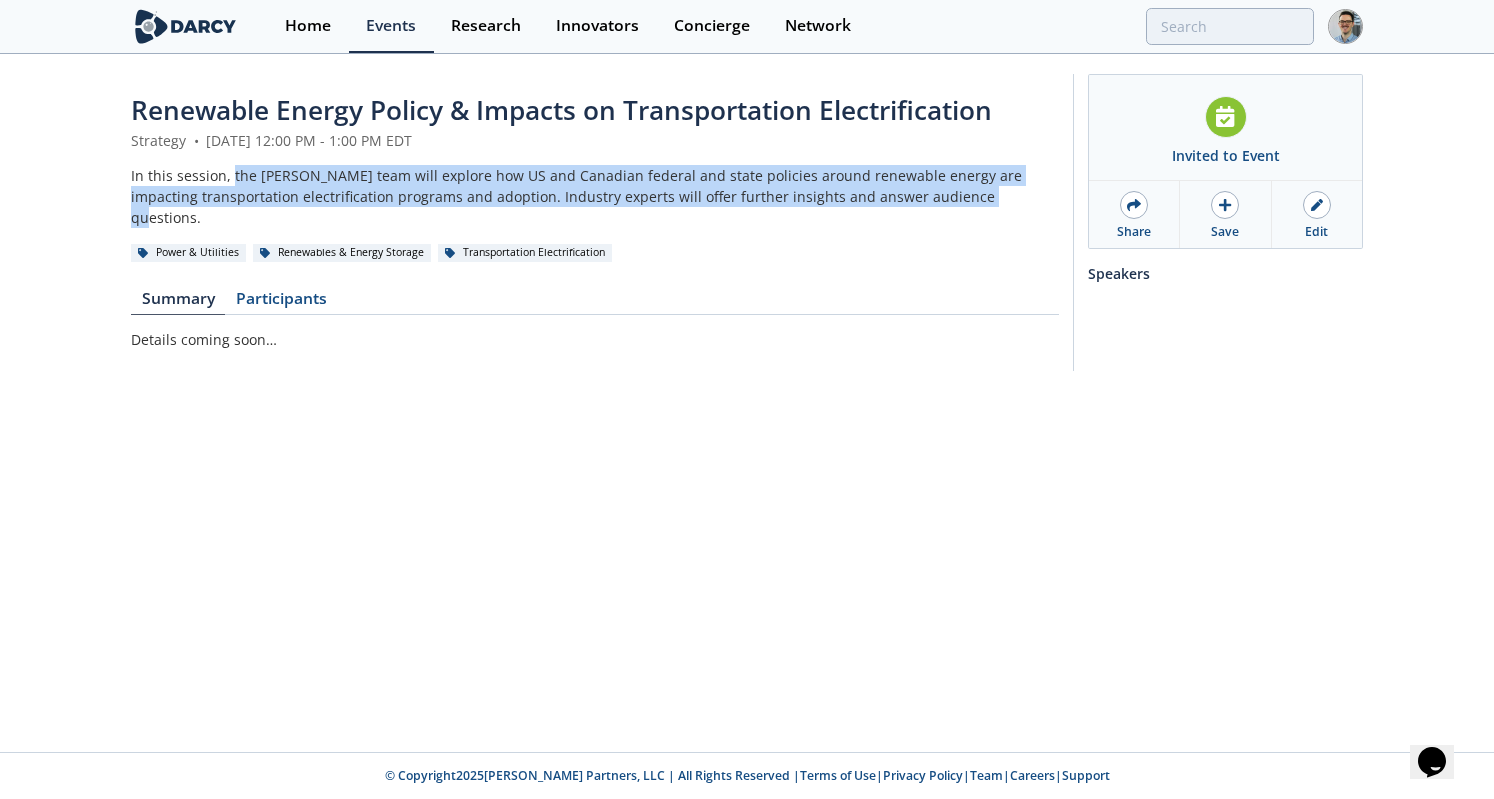 copy on "the [PERSON_NAME] team will explore how US and Canadian federal and state policies around renewable energy are impacting transportation electrification programs and adoption. Industry experts will offer further insights and answer audience questions." 